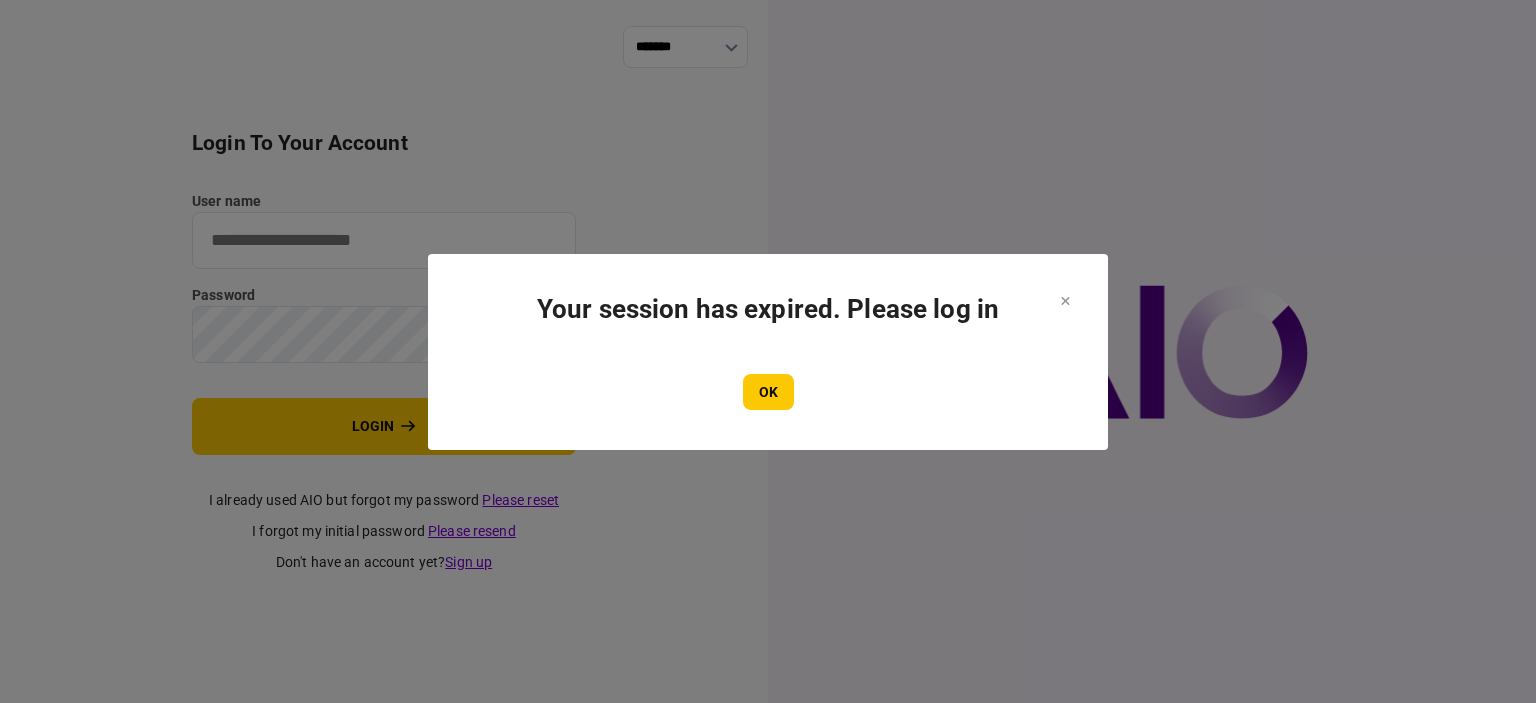 scroll, scrollTop: 0, scrollLeft: 0, axis: both 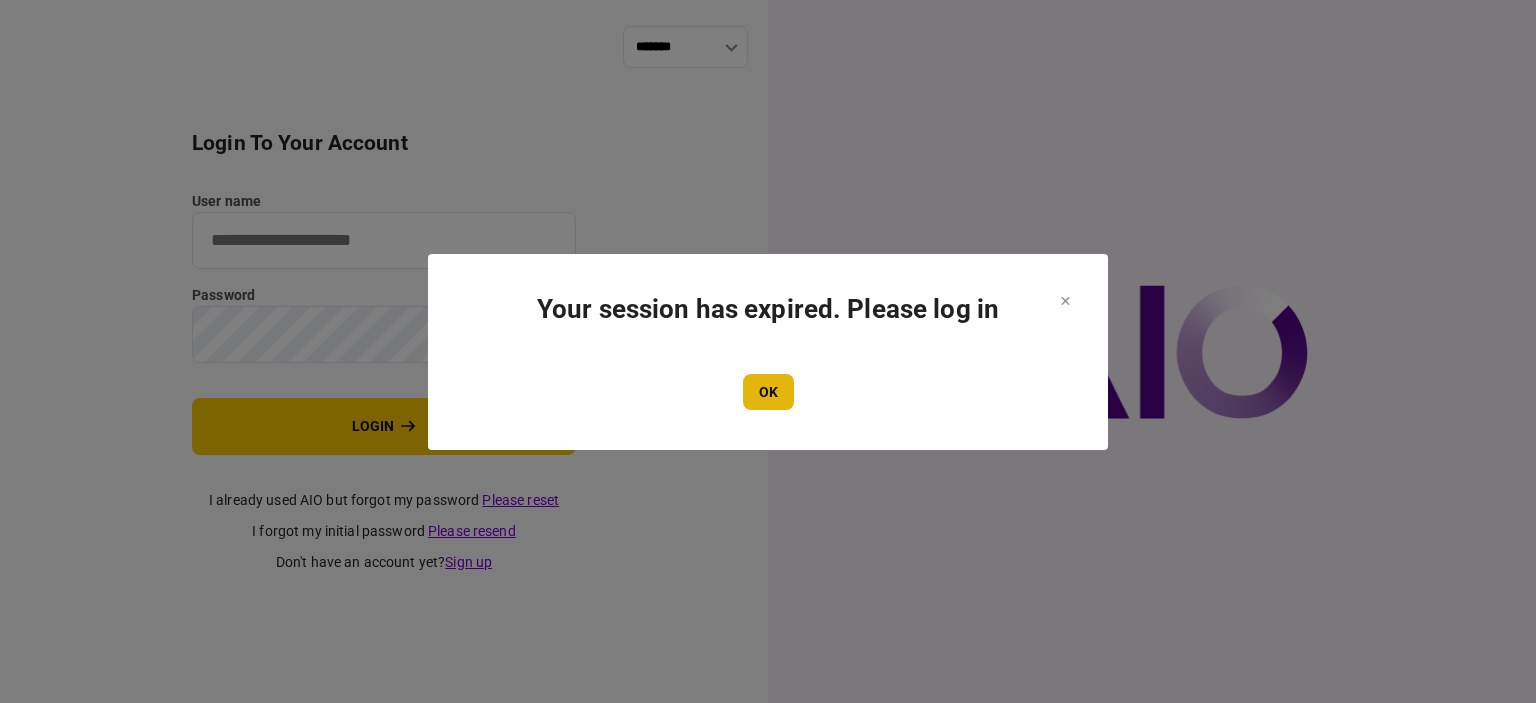 type on "****" 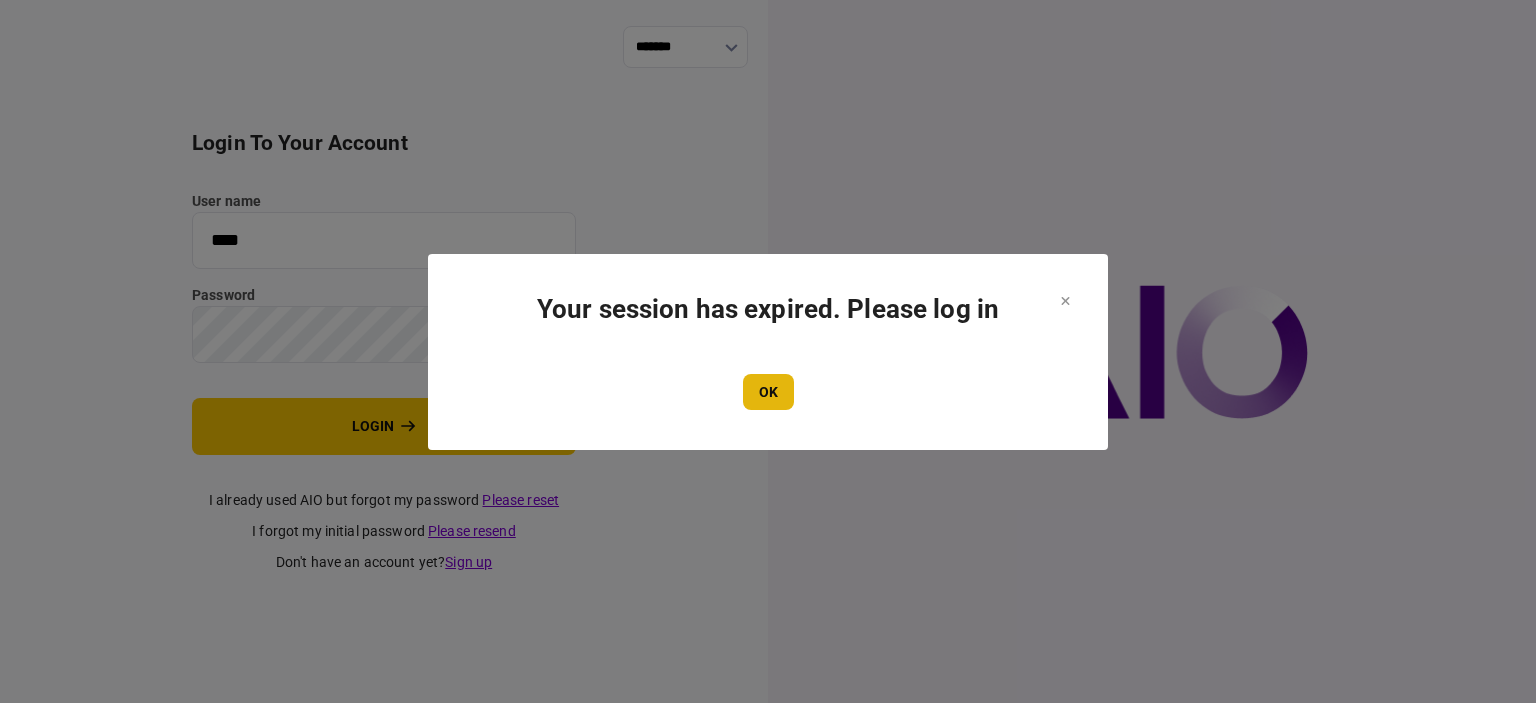 click on "OK" at bounding box center (768, 392) 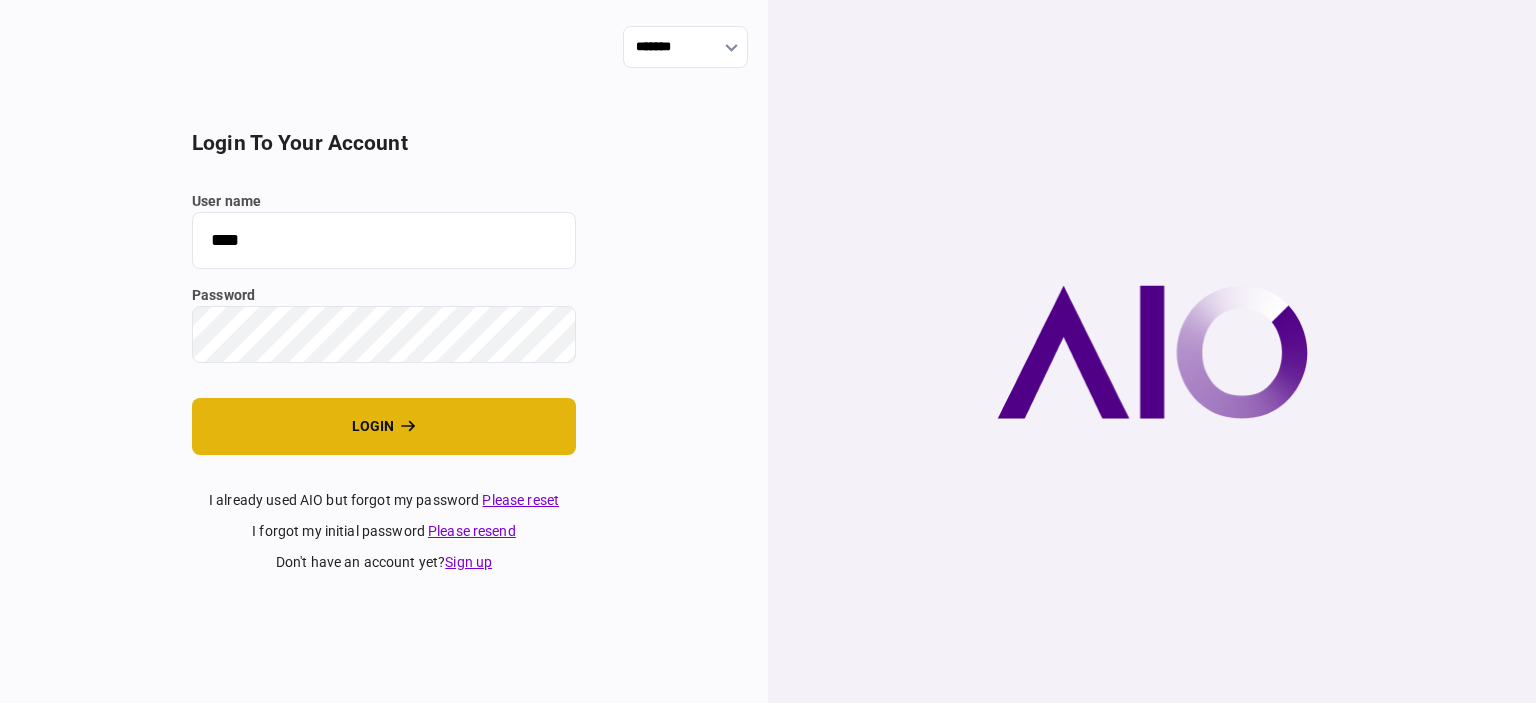 click 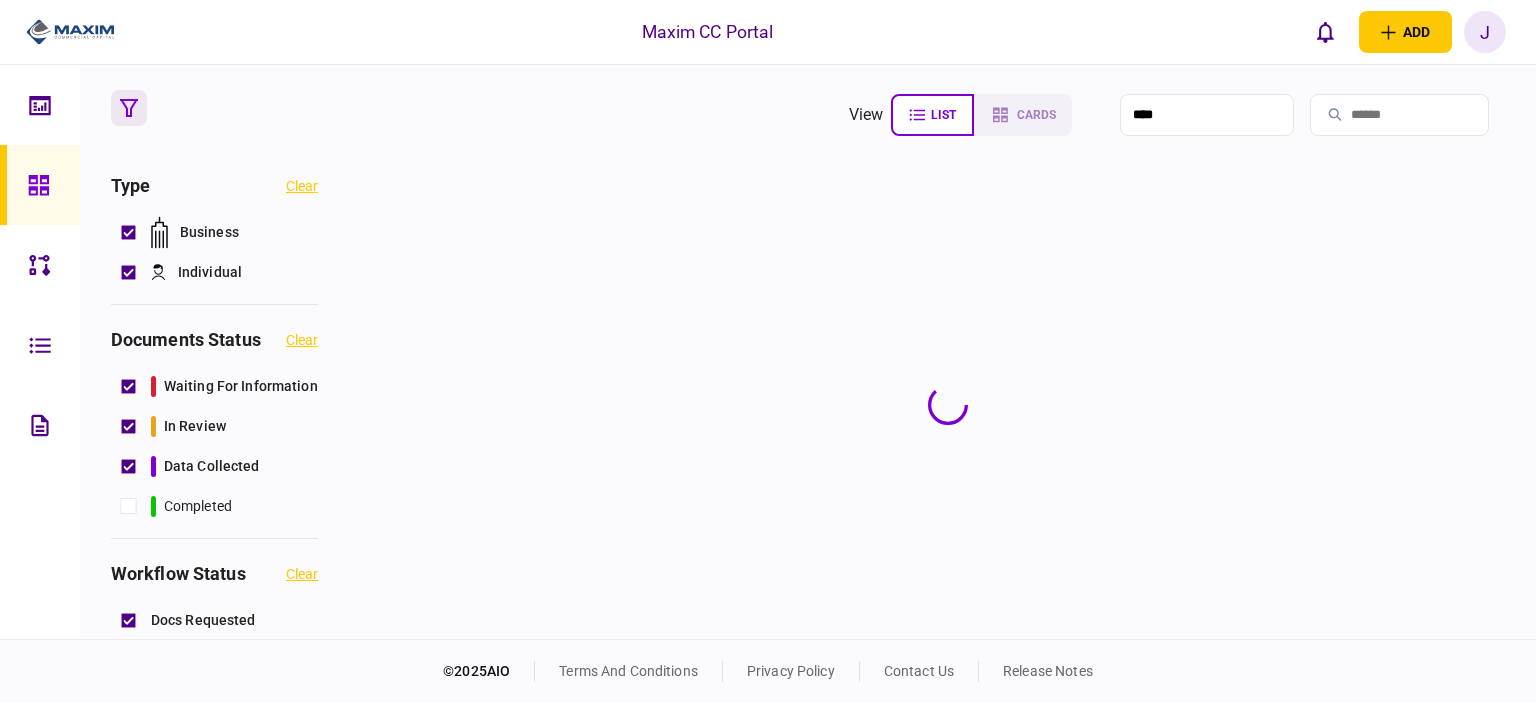 scroll, scrollTop: 0, scrollLeft: 0, axis: both 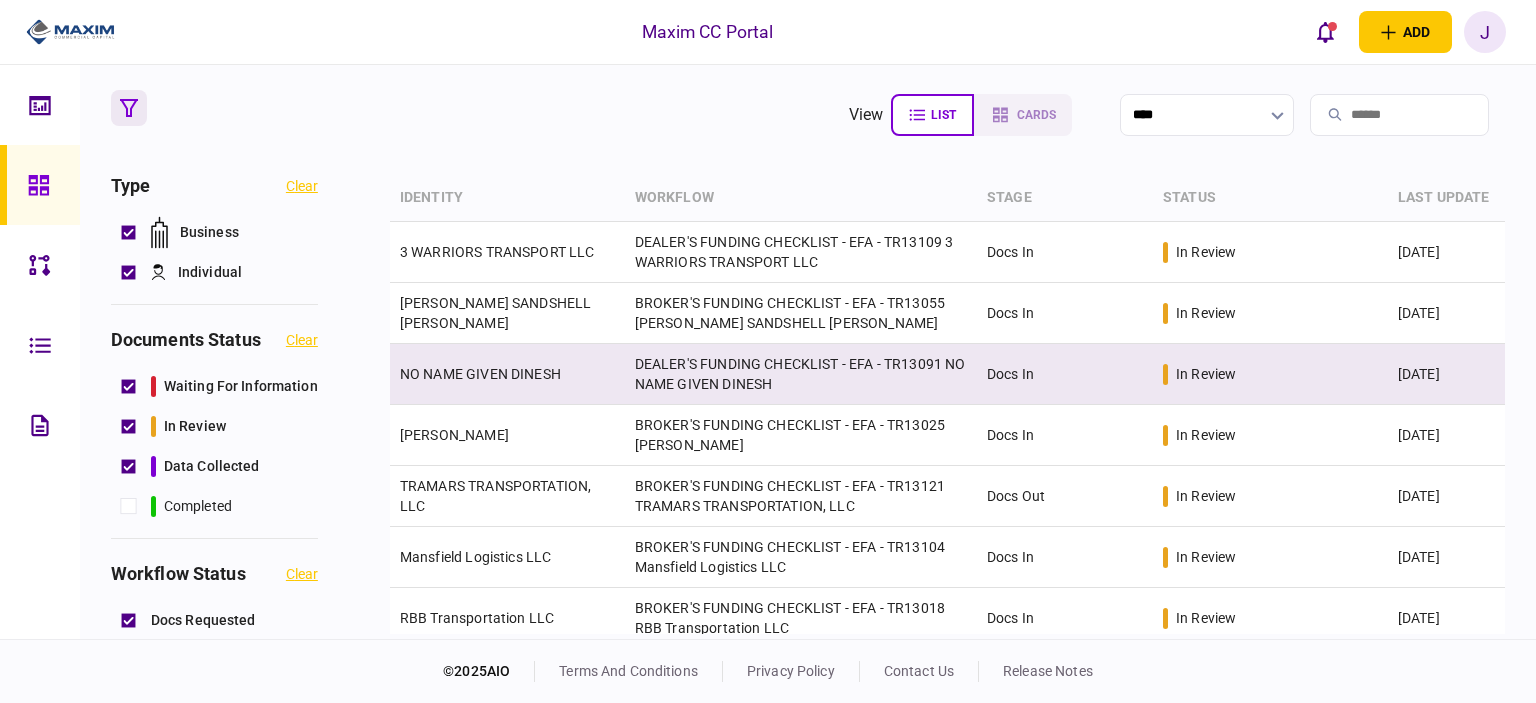 click on "NO NAME GIVEN DINESH" at bounding box center (480, 374) 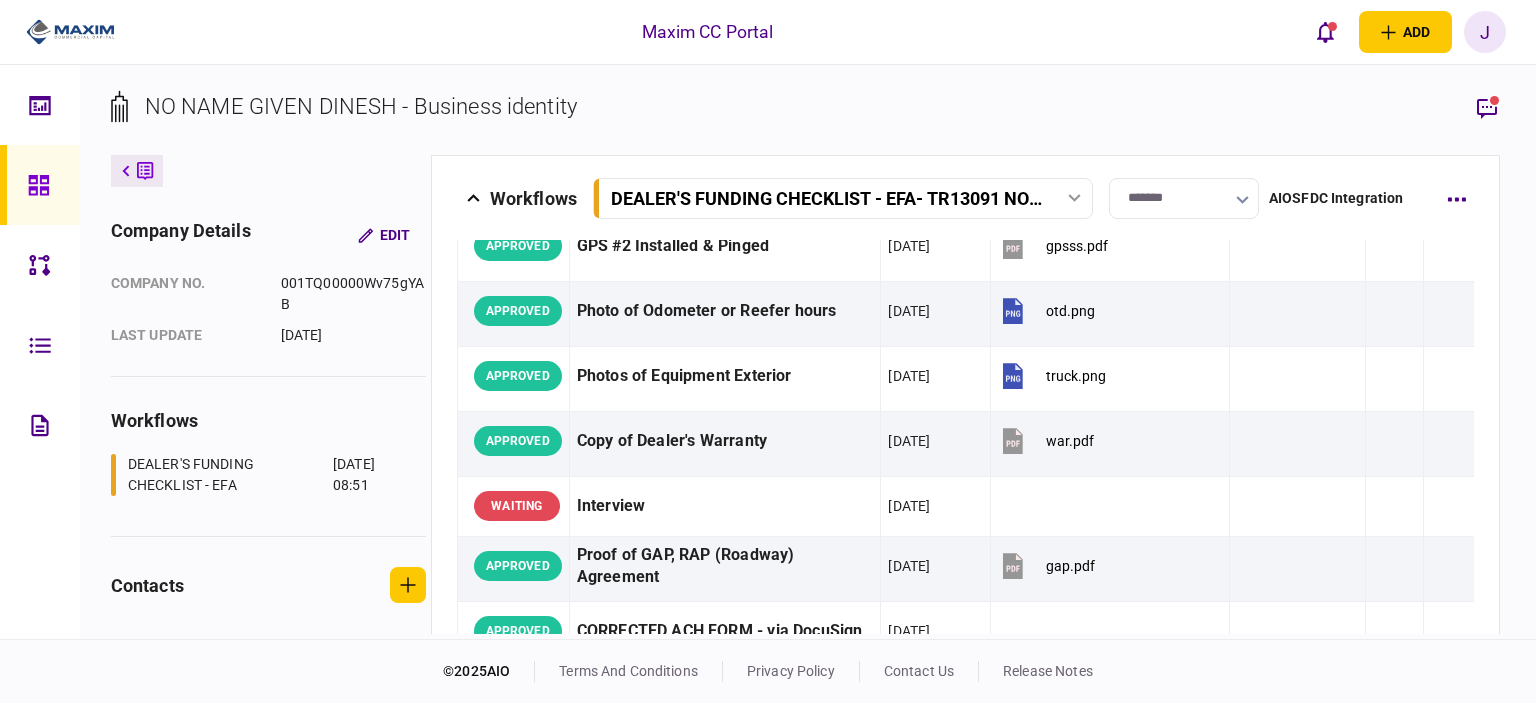 scroll, scrollTop: 2600, scrollLeft: 0, axis: vertical 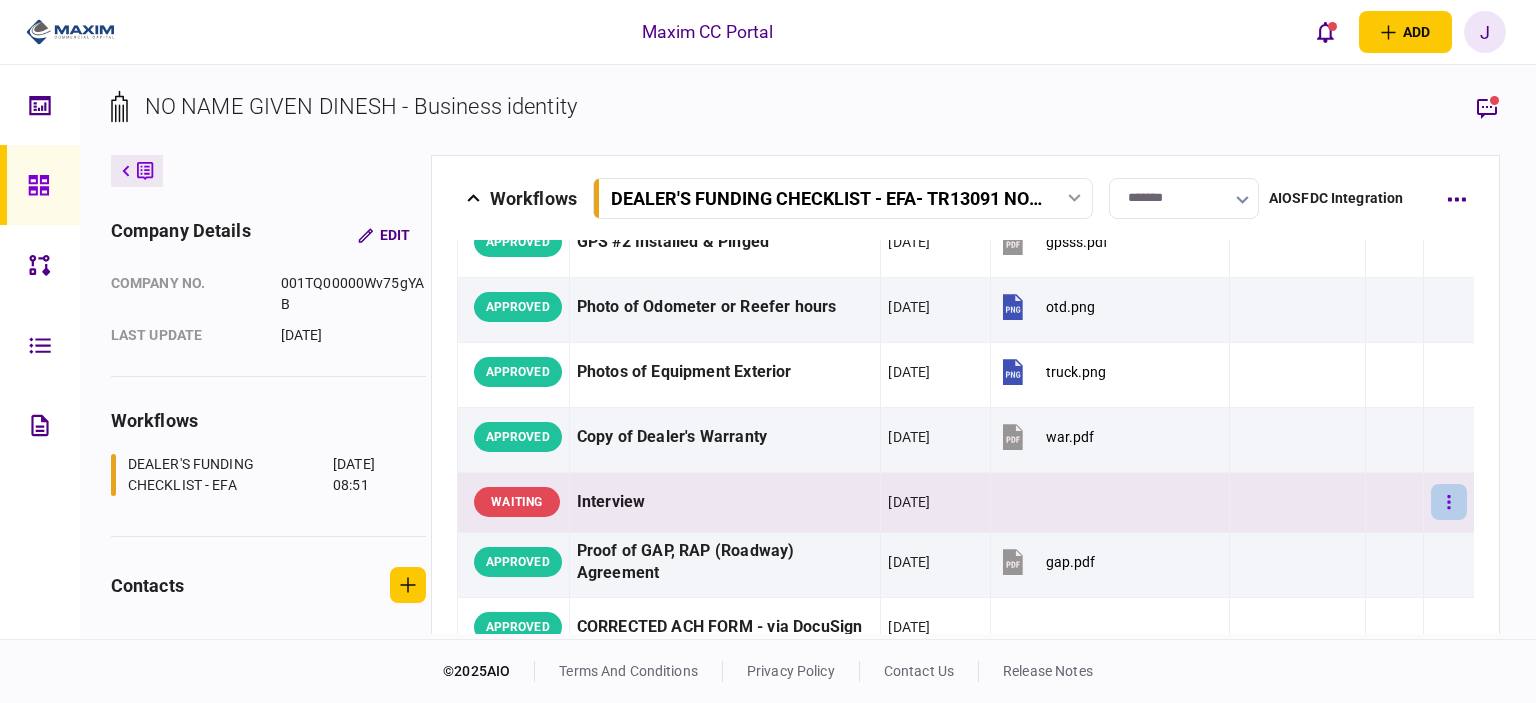 click at bounding box center [1449, 502] 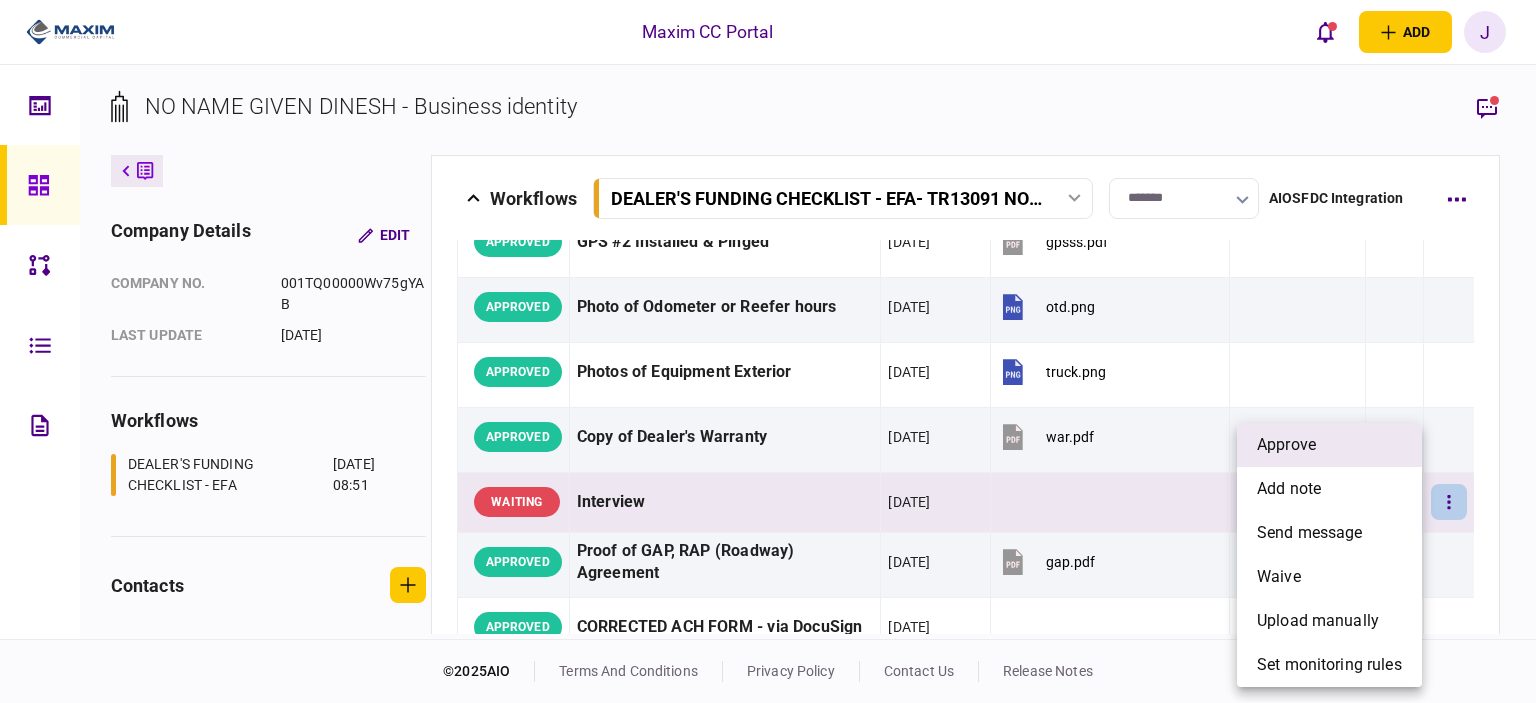 click on "approve" at bounding box center [1286, 445] 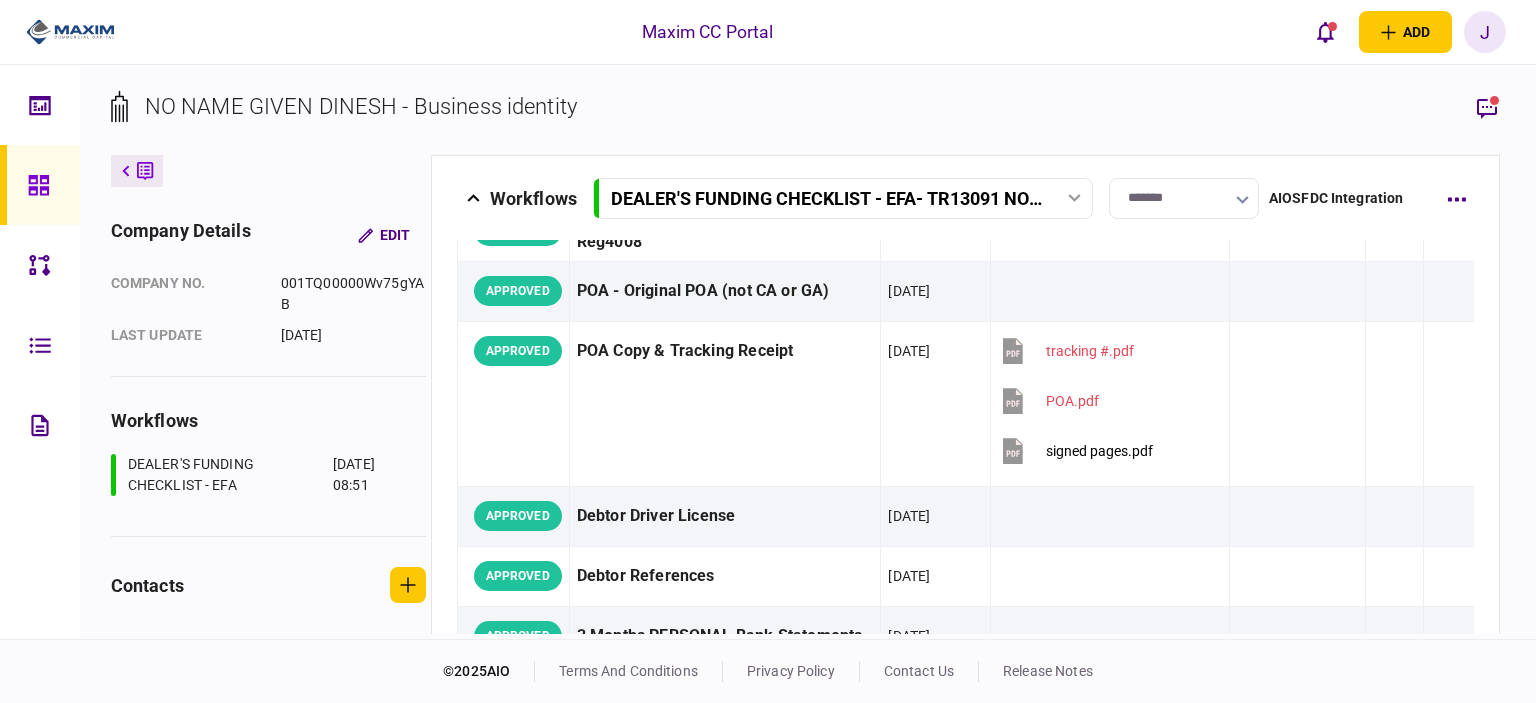 scroll, scrollTop: 0, scrollLeft: 0, axis: both 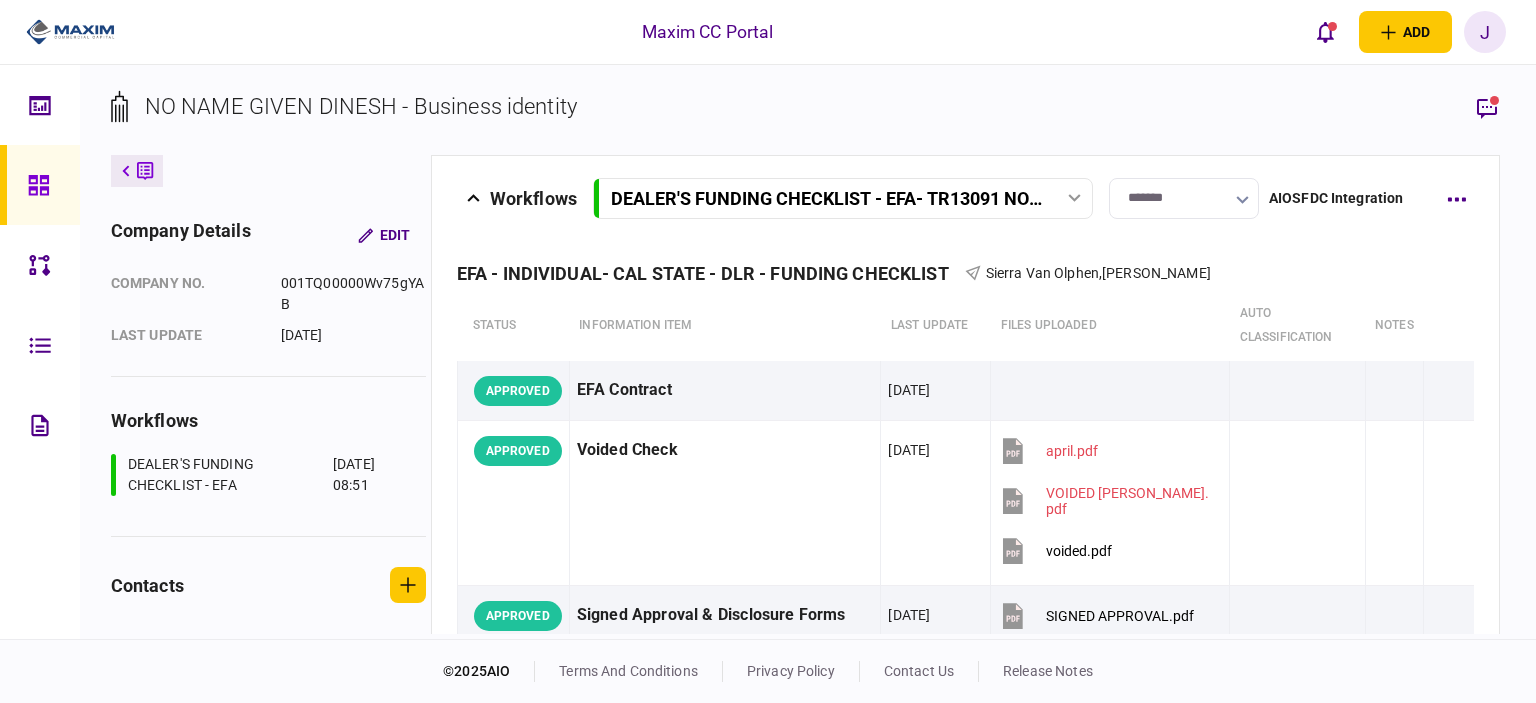 click on "*******" at bounding box center (1184, 198) 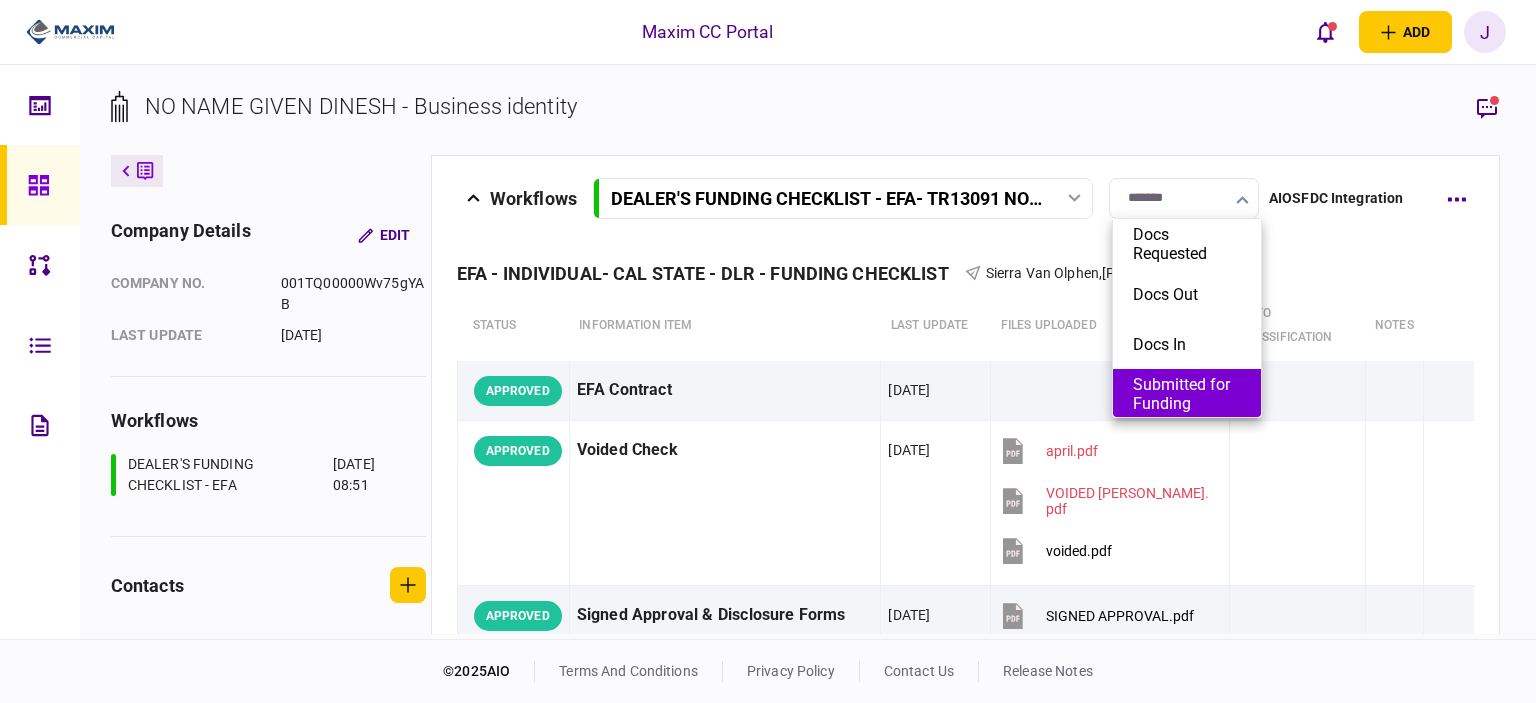 click on "Submitted for Funding" at bounding box center (1187, 394) 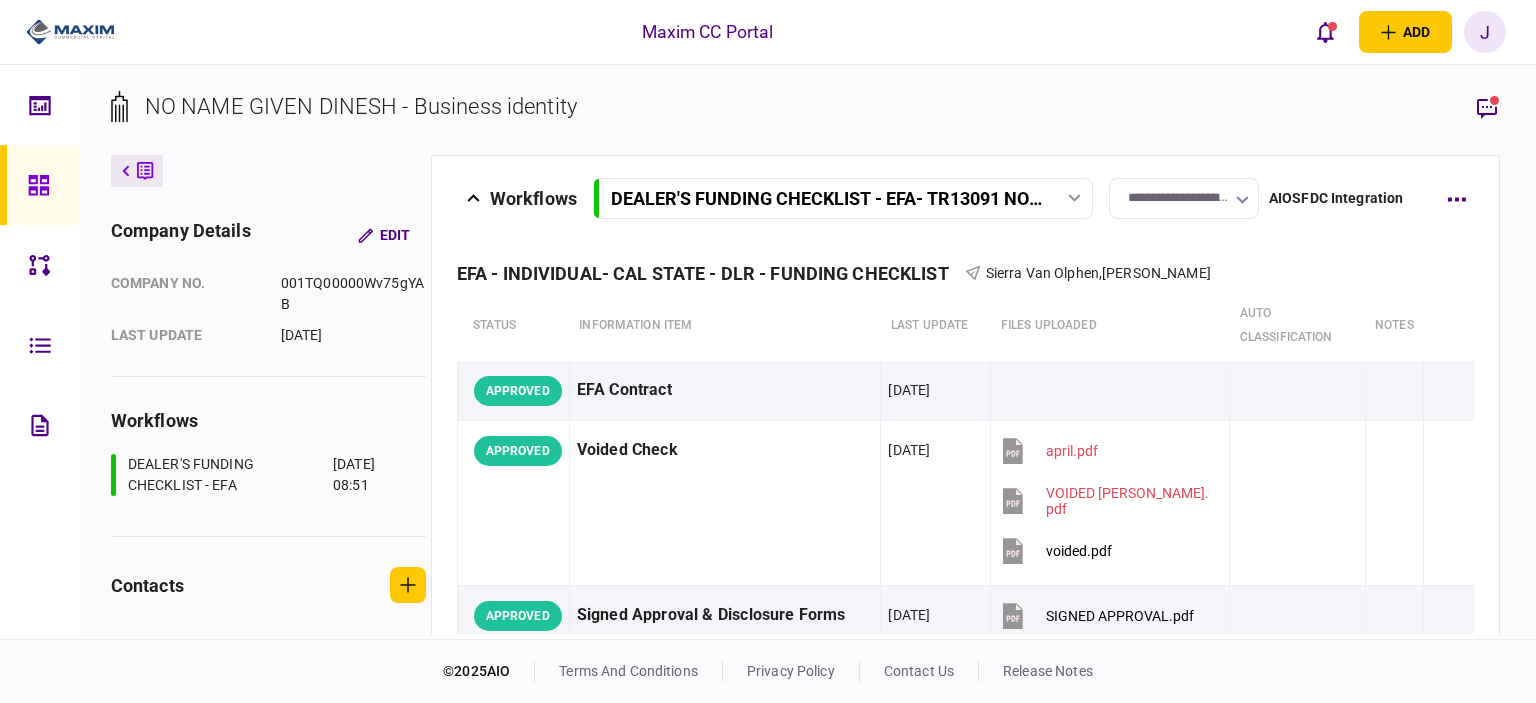 click at bounding box center [40, 185] 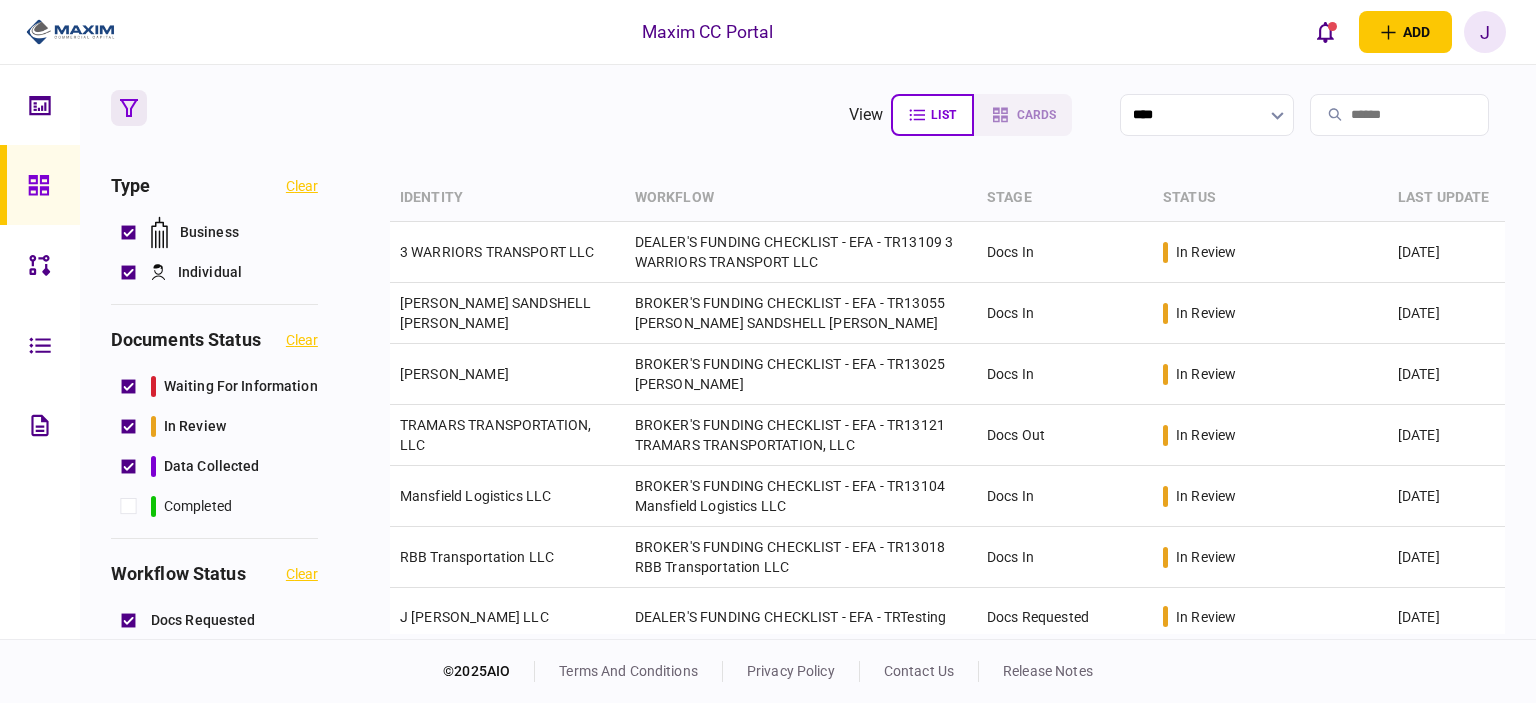 click 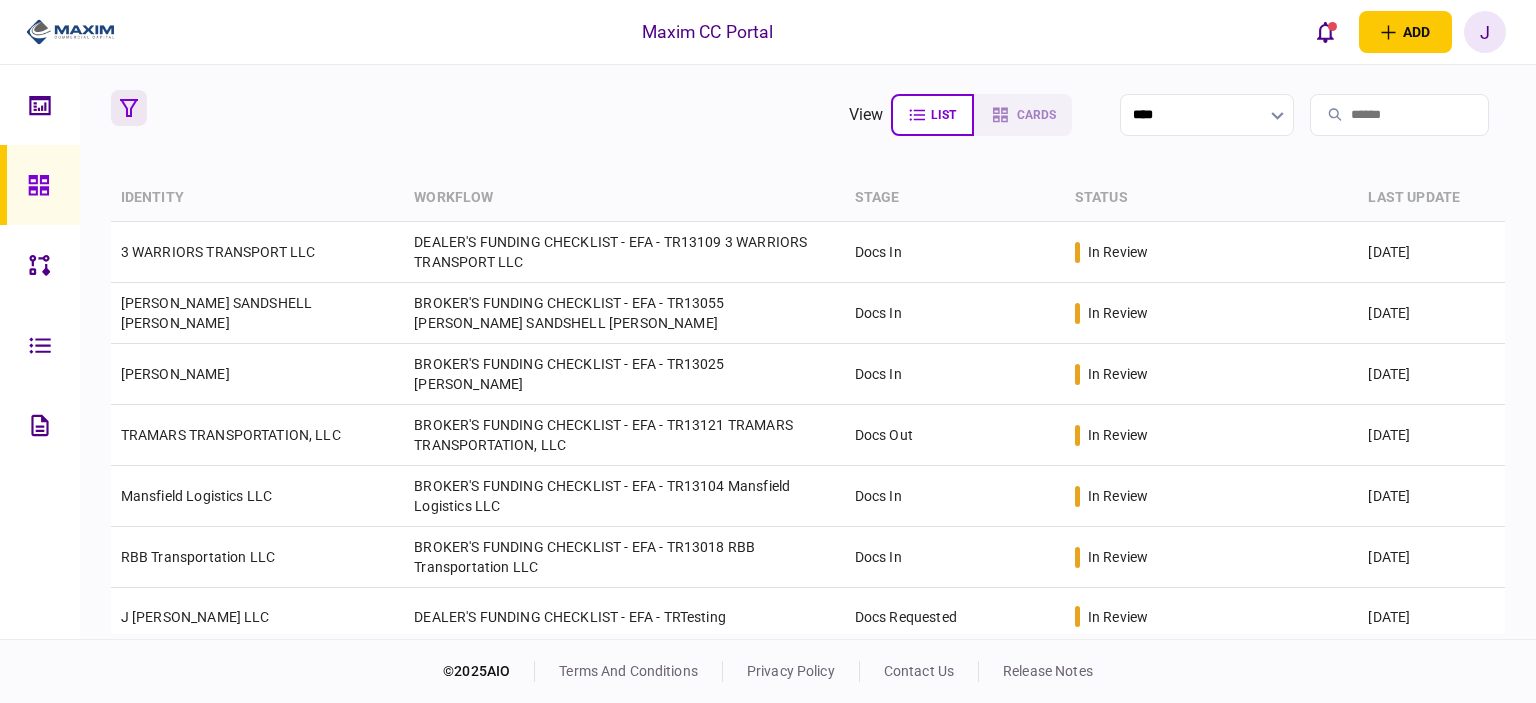 click at bounding box center [129, 108] 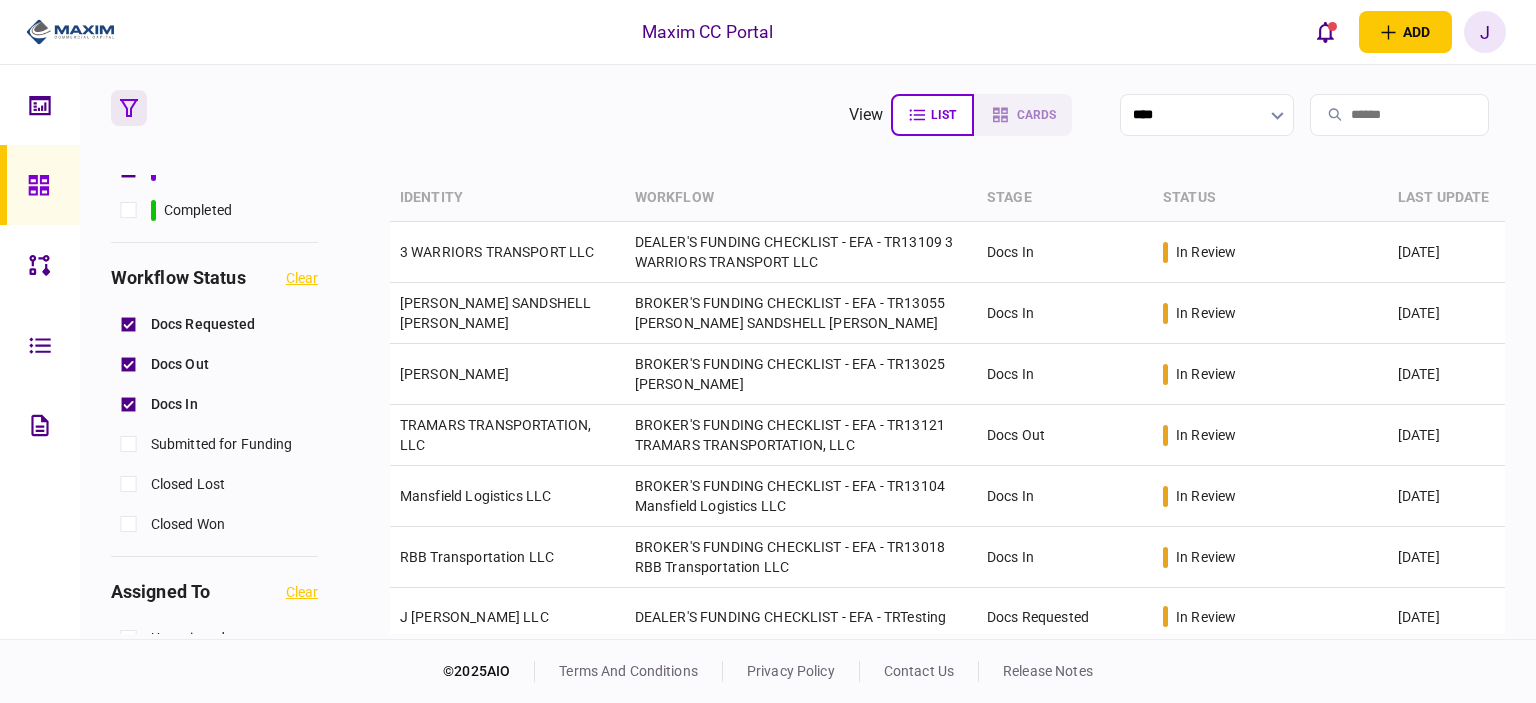 scroll, scrollTop: 100, scrollLeft: 0, axis: vertical 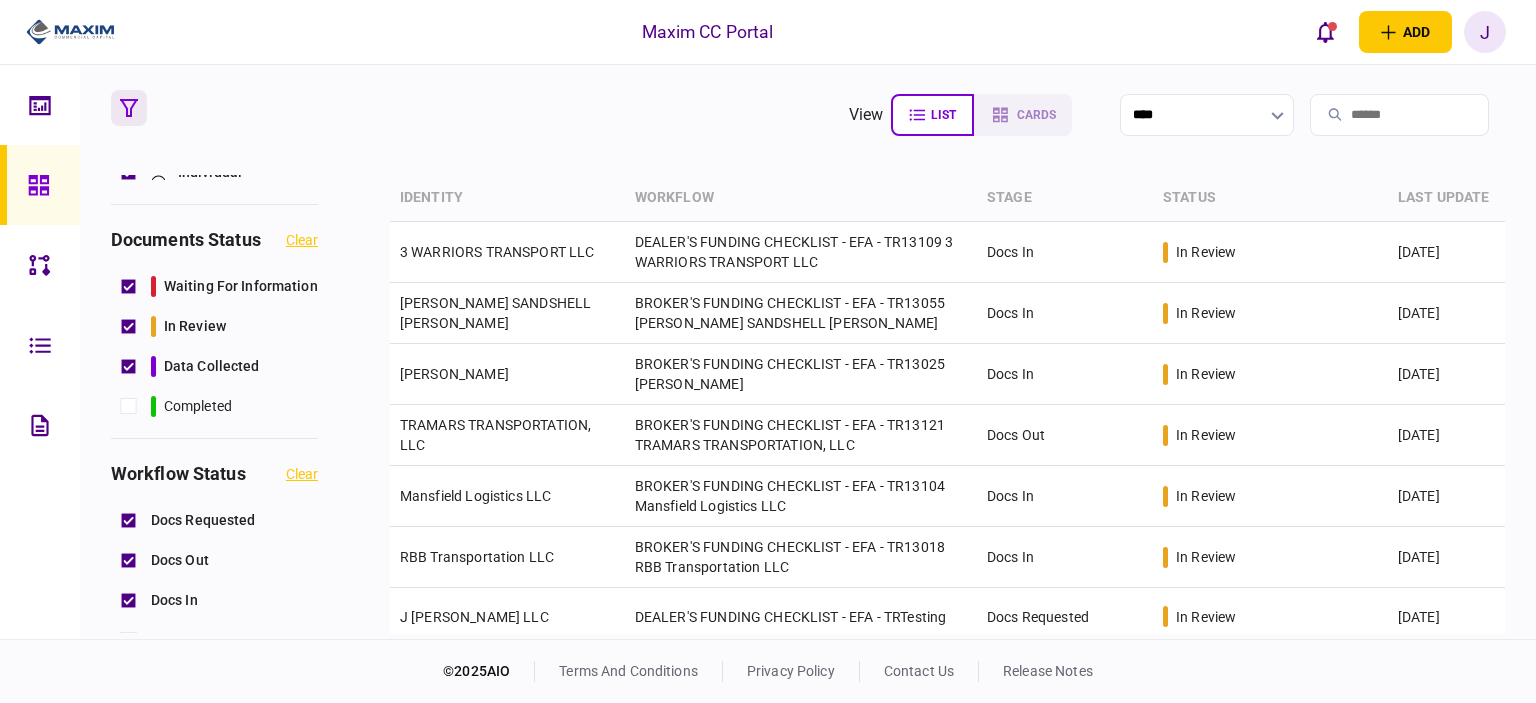 click 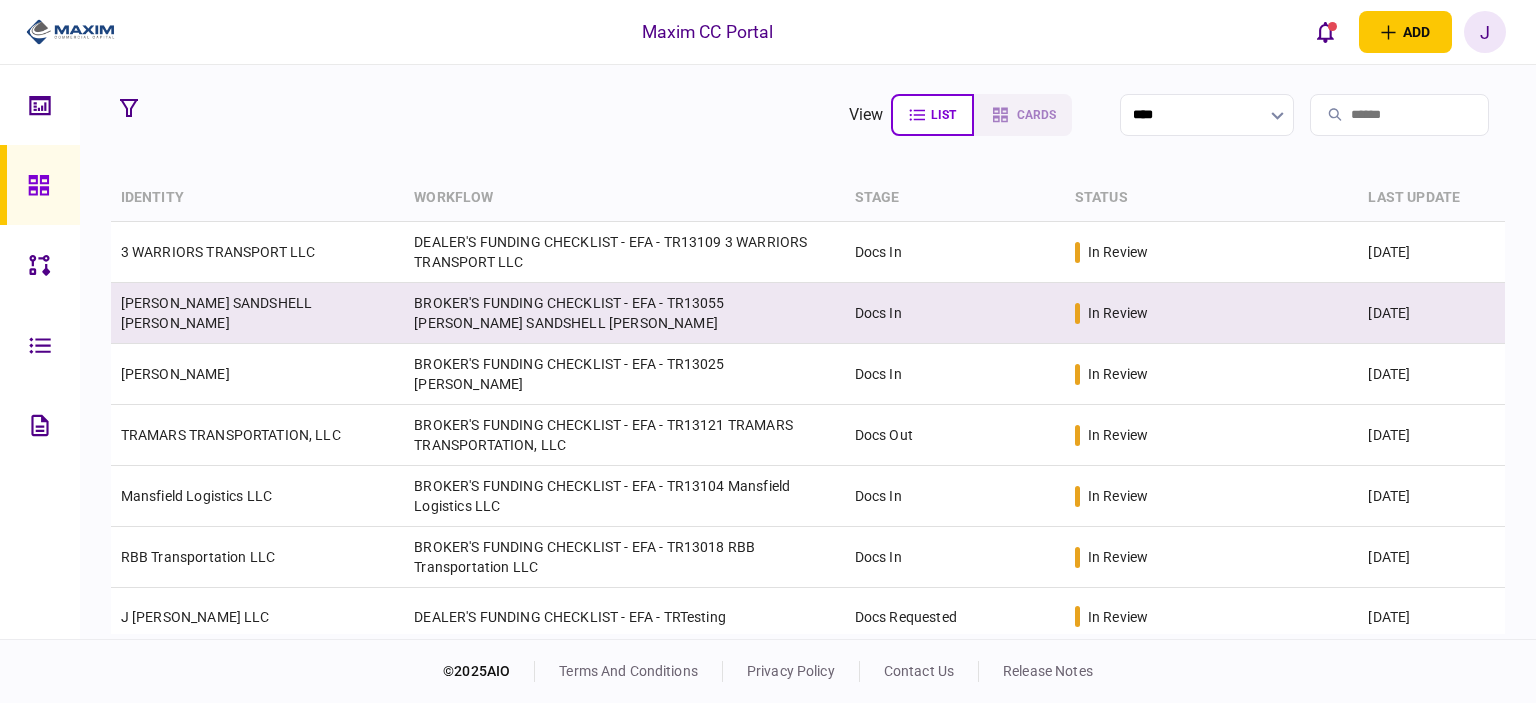 scroll, scrollTop: 5, scrollLeft: 0, axis: vertical 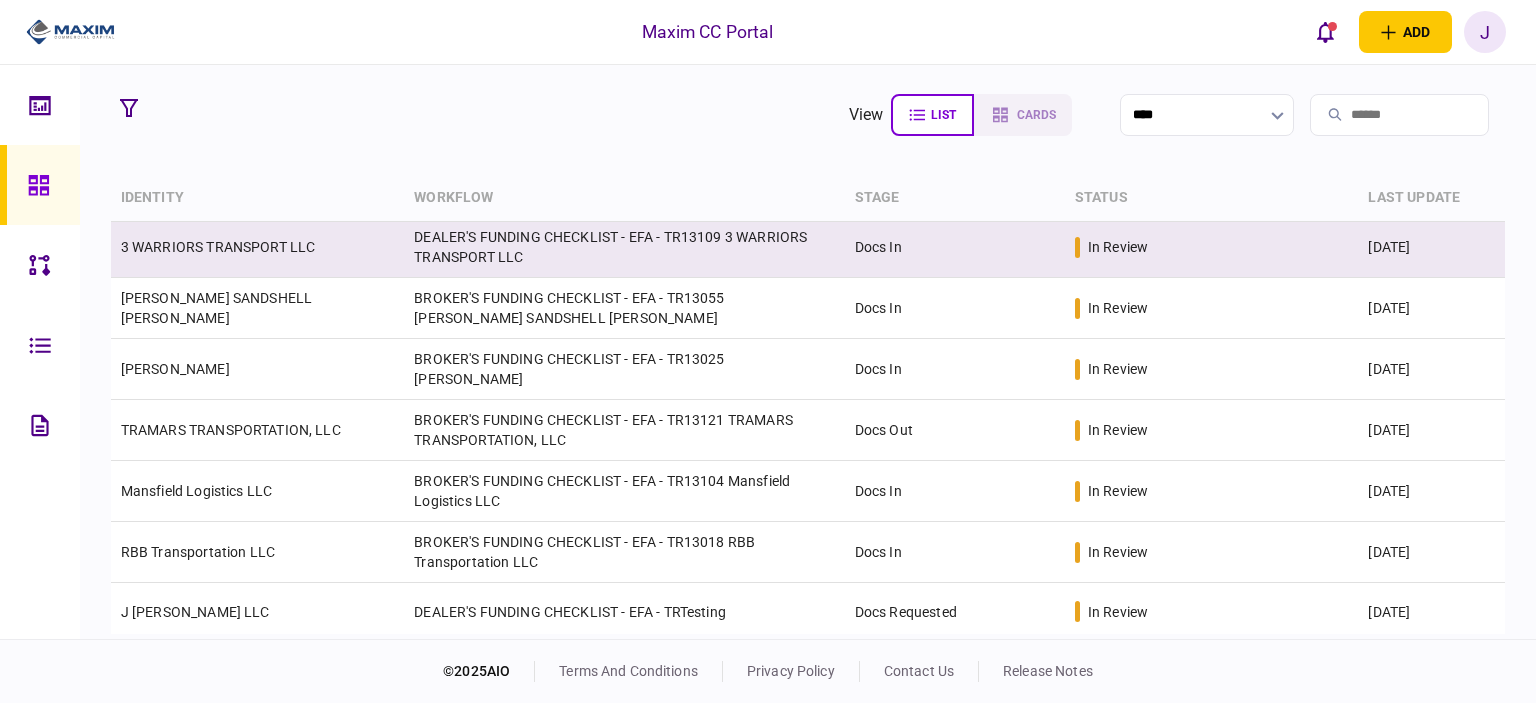 click on "3 WARRIORS TRANSPORT LLC" at bounding box center (218, 247) 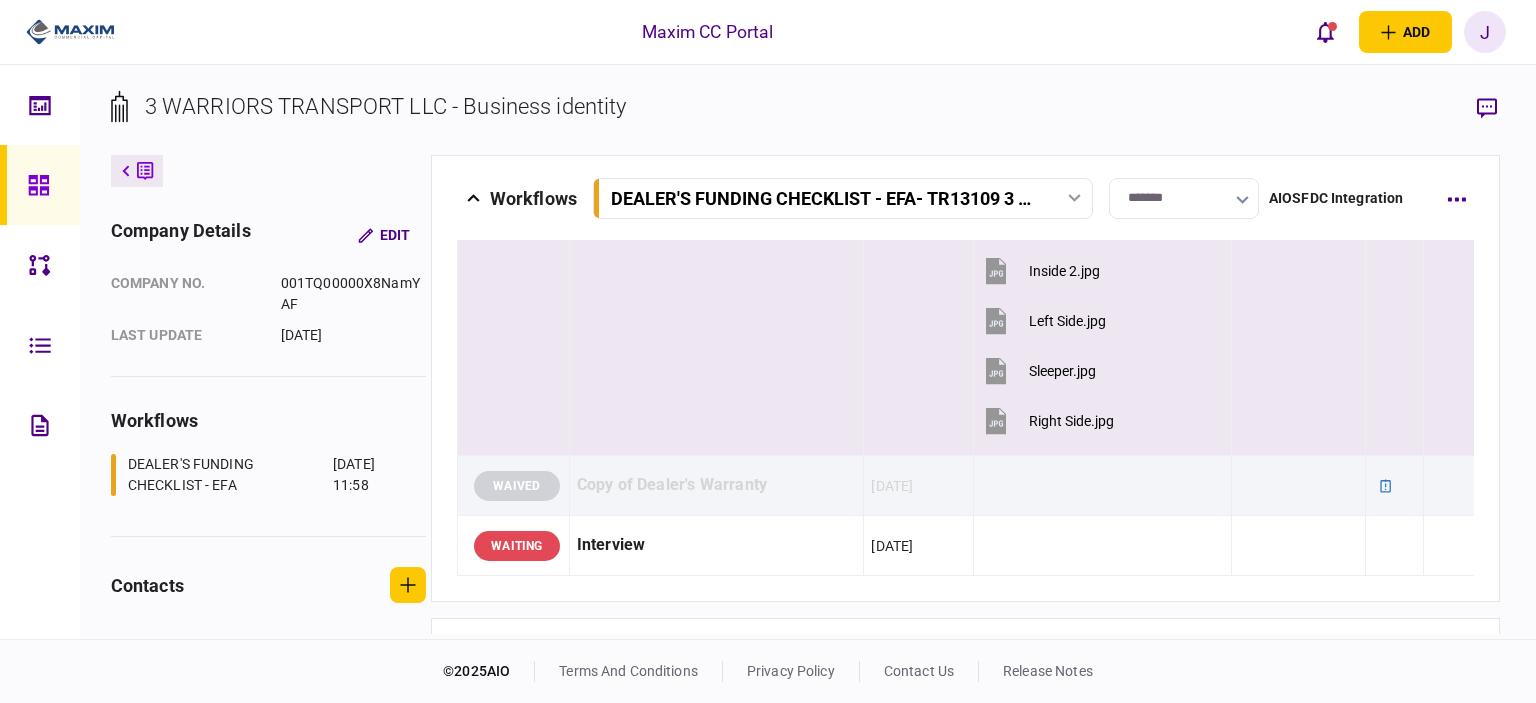 scroll, scrollTop: 2881, scrollLeft: 0, axis: vertical 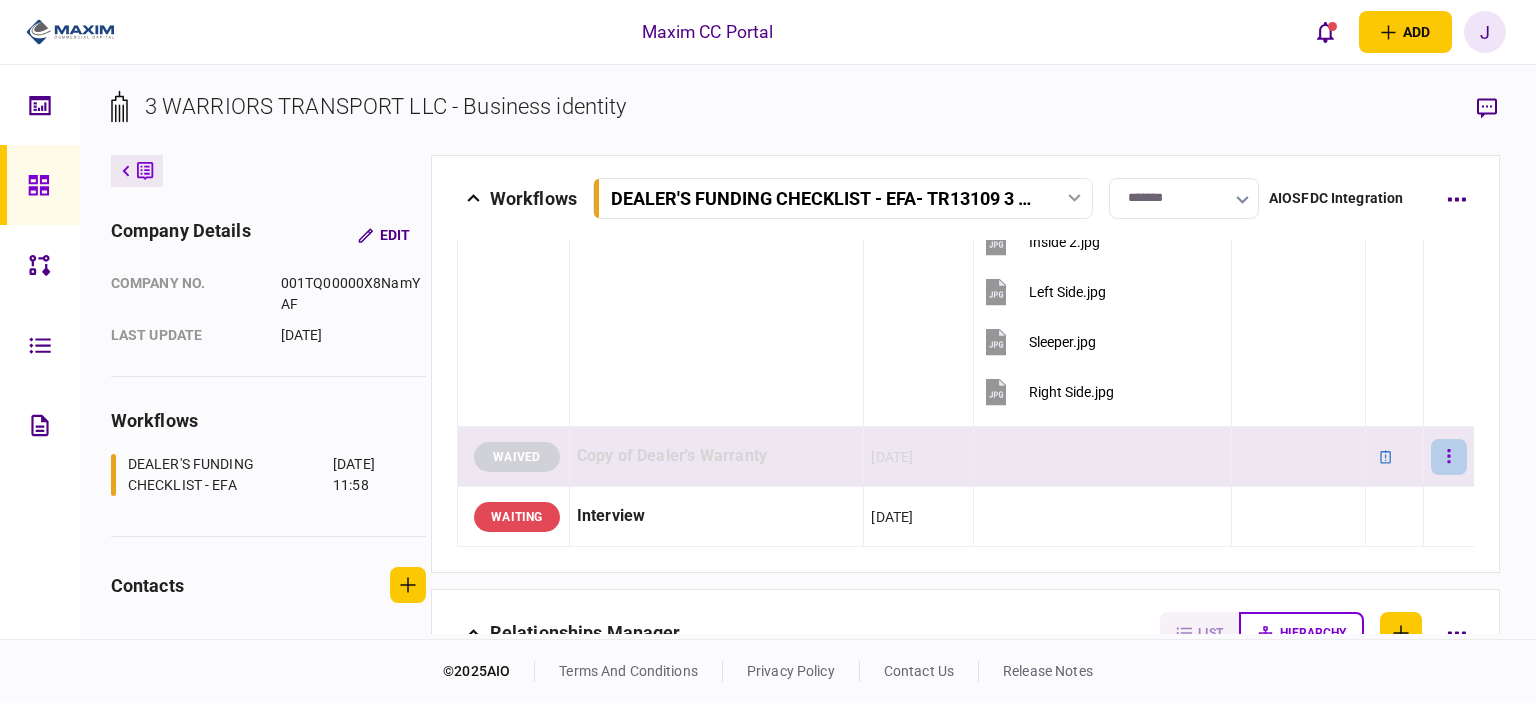 click at bounding box center (1449, 457) 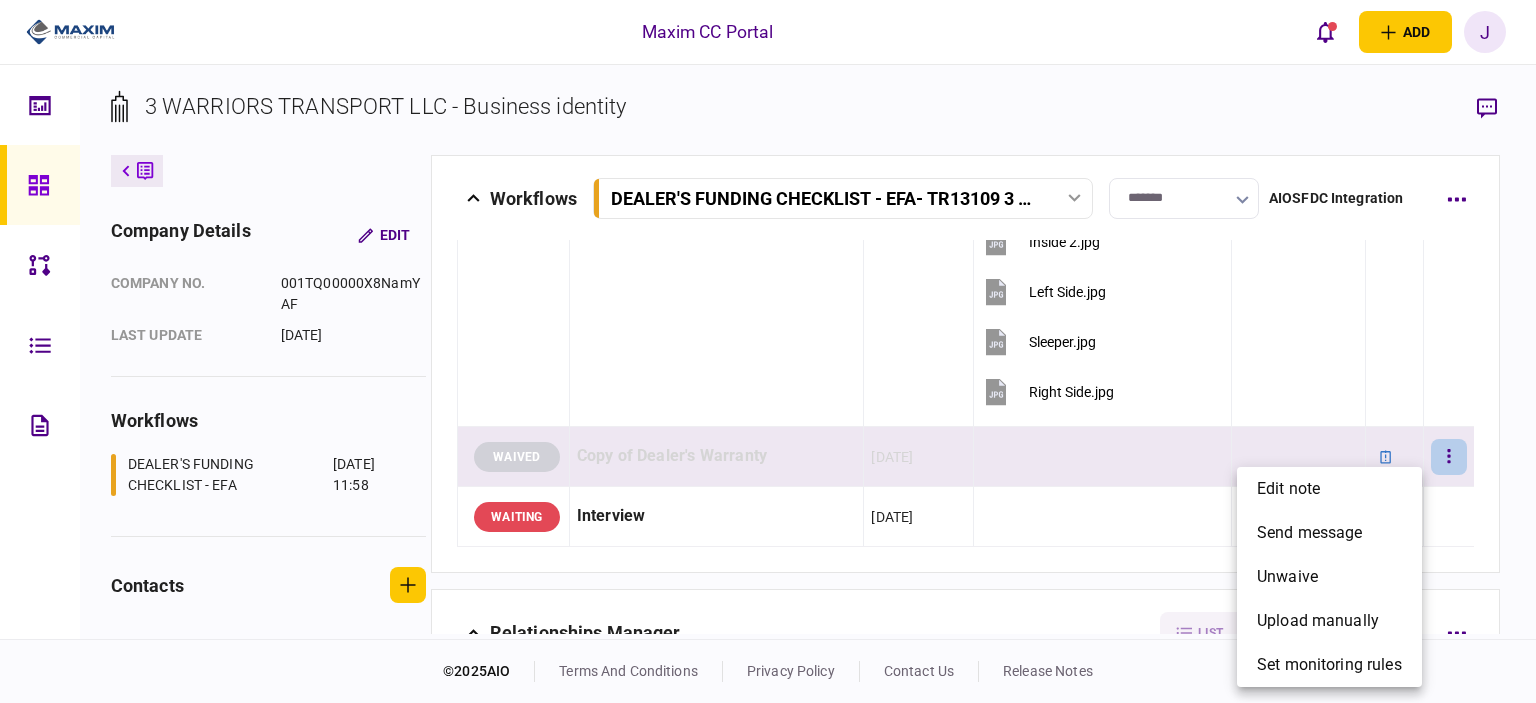 click at bounding box center (768, 351) 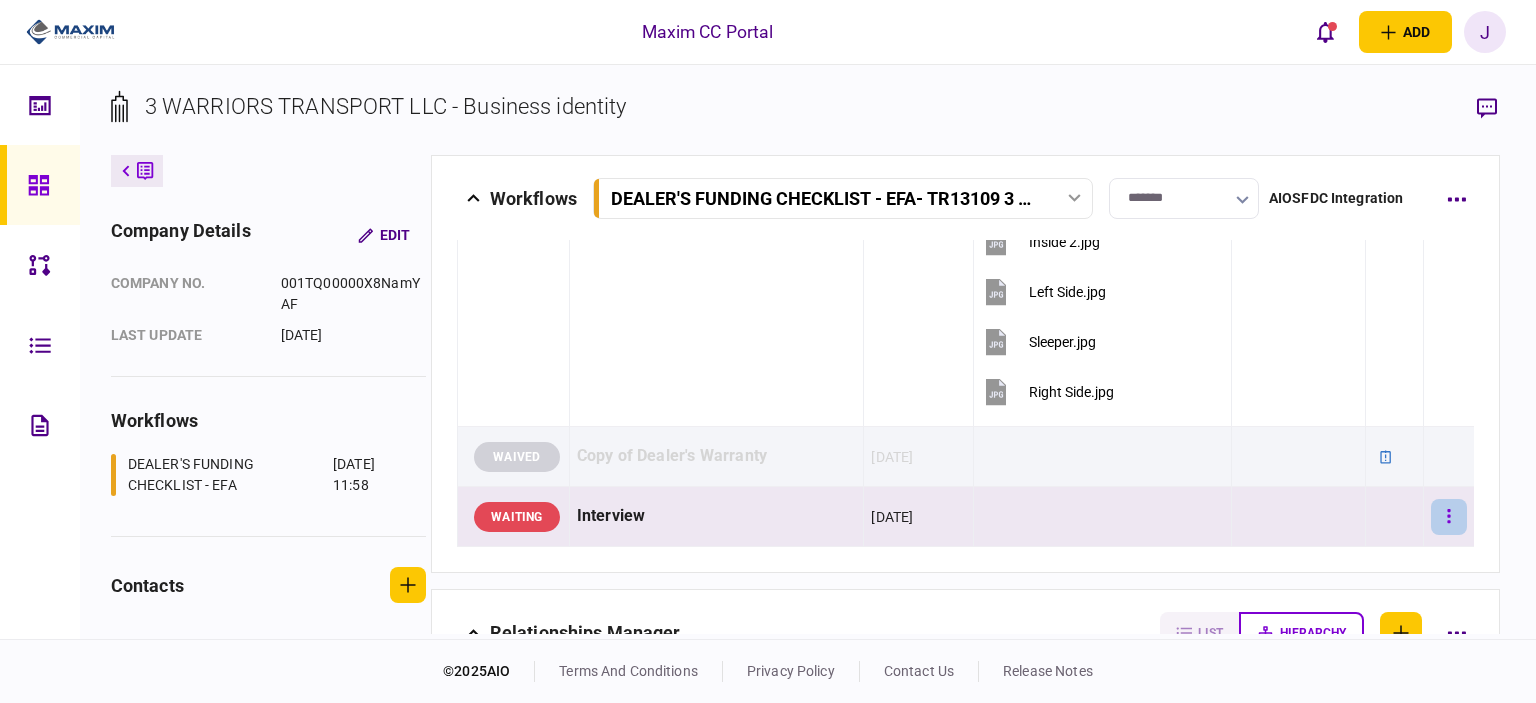 click at bounding box center [1449, 517] 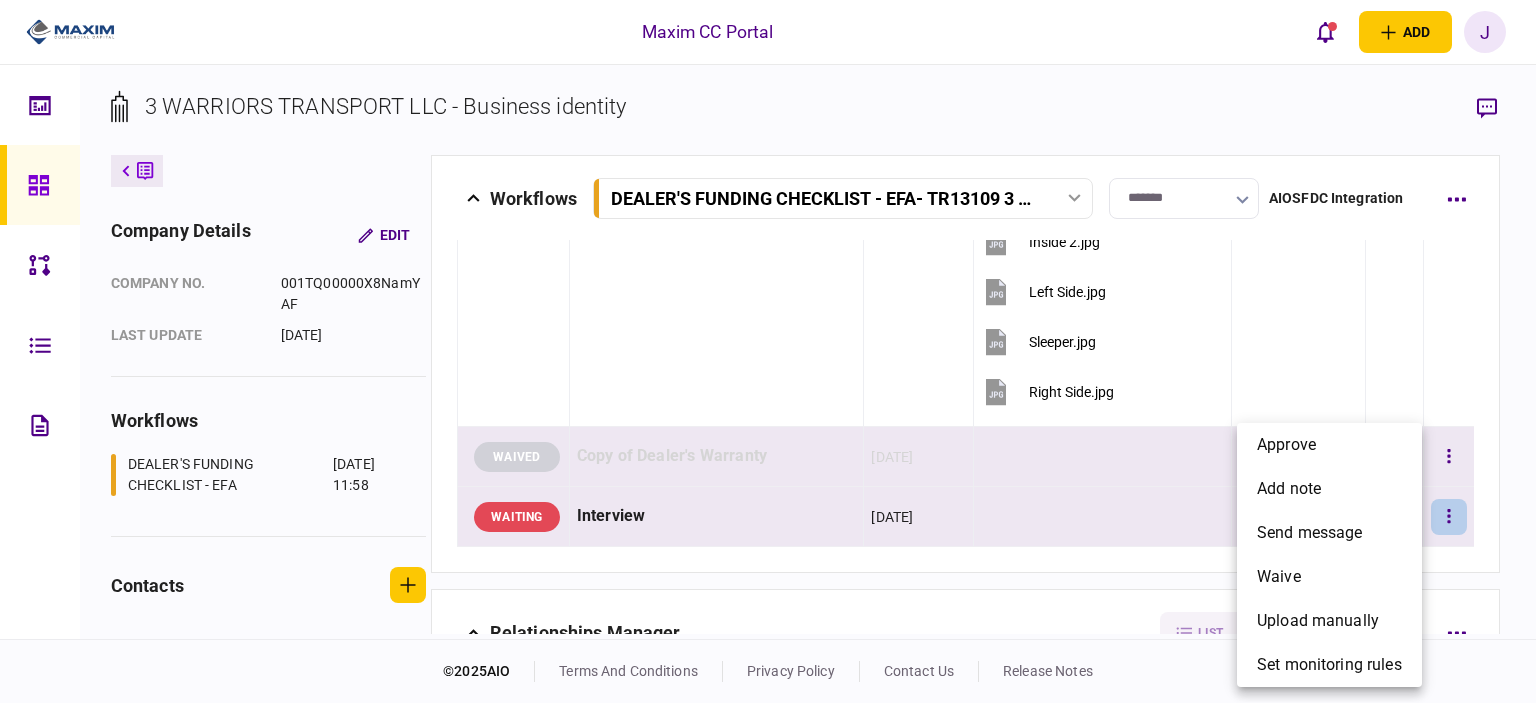 click on "approve" at bounding box center [1329, 445] 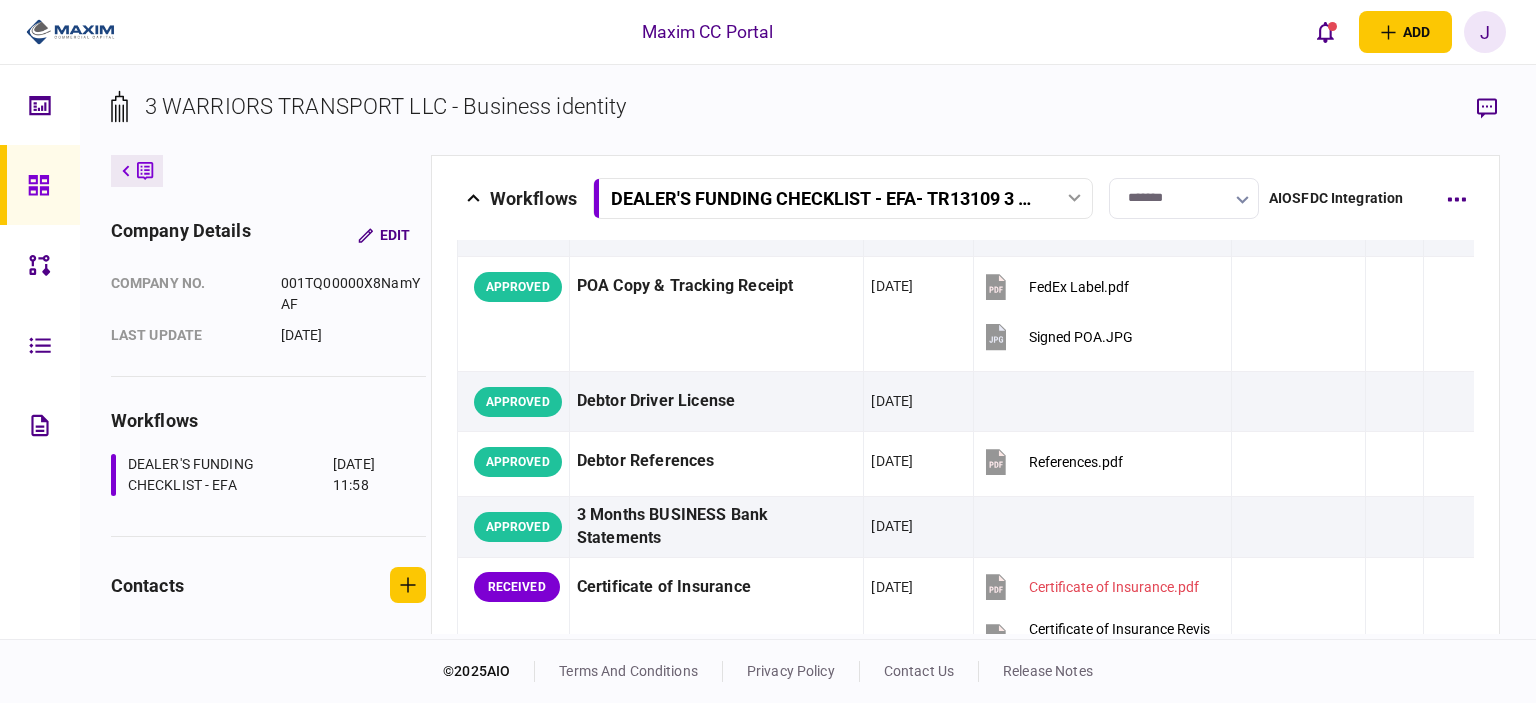scroll, scrollTop: 581, scrollLeft: 0, axis: vertical 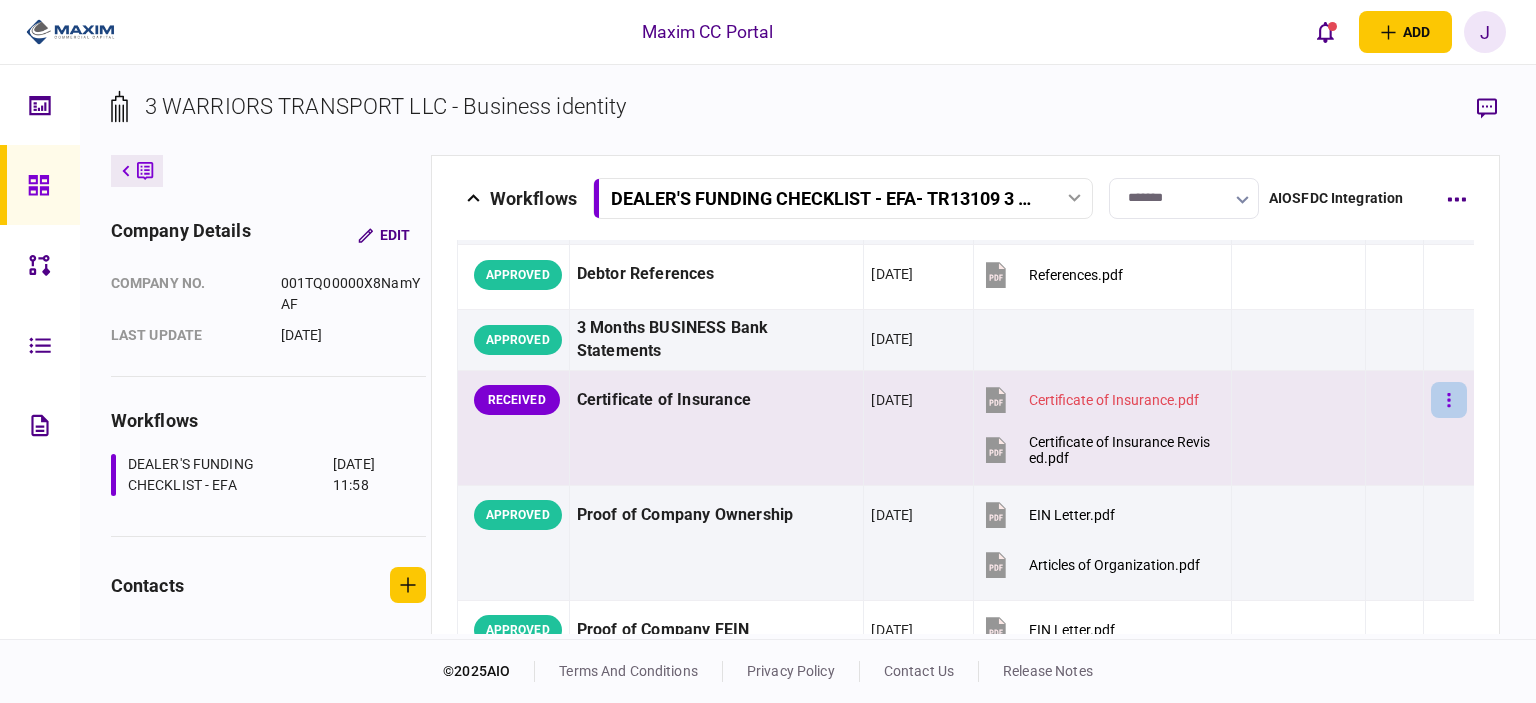 click at bounding box center [1449, 400] 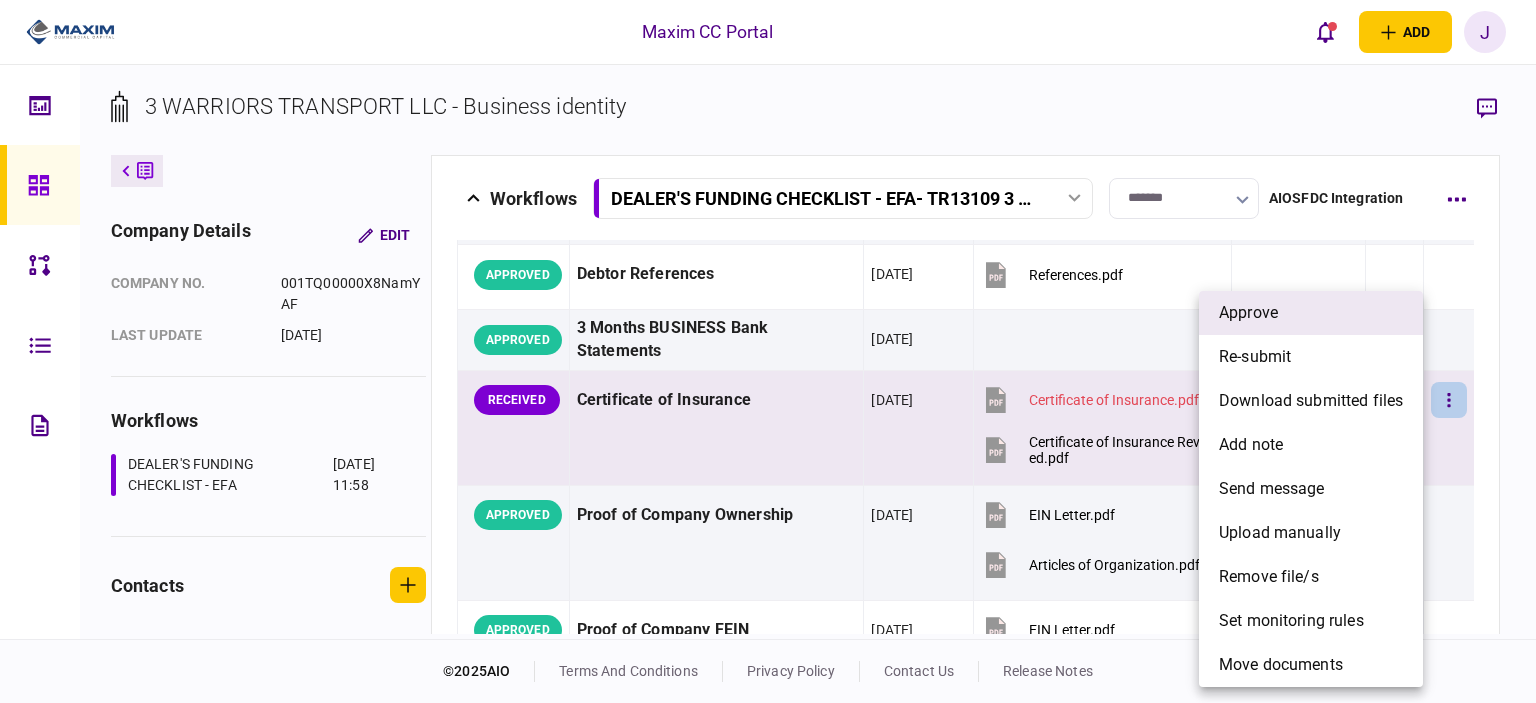 click on "approve" at bounding box center (1248, 313) 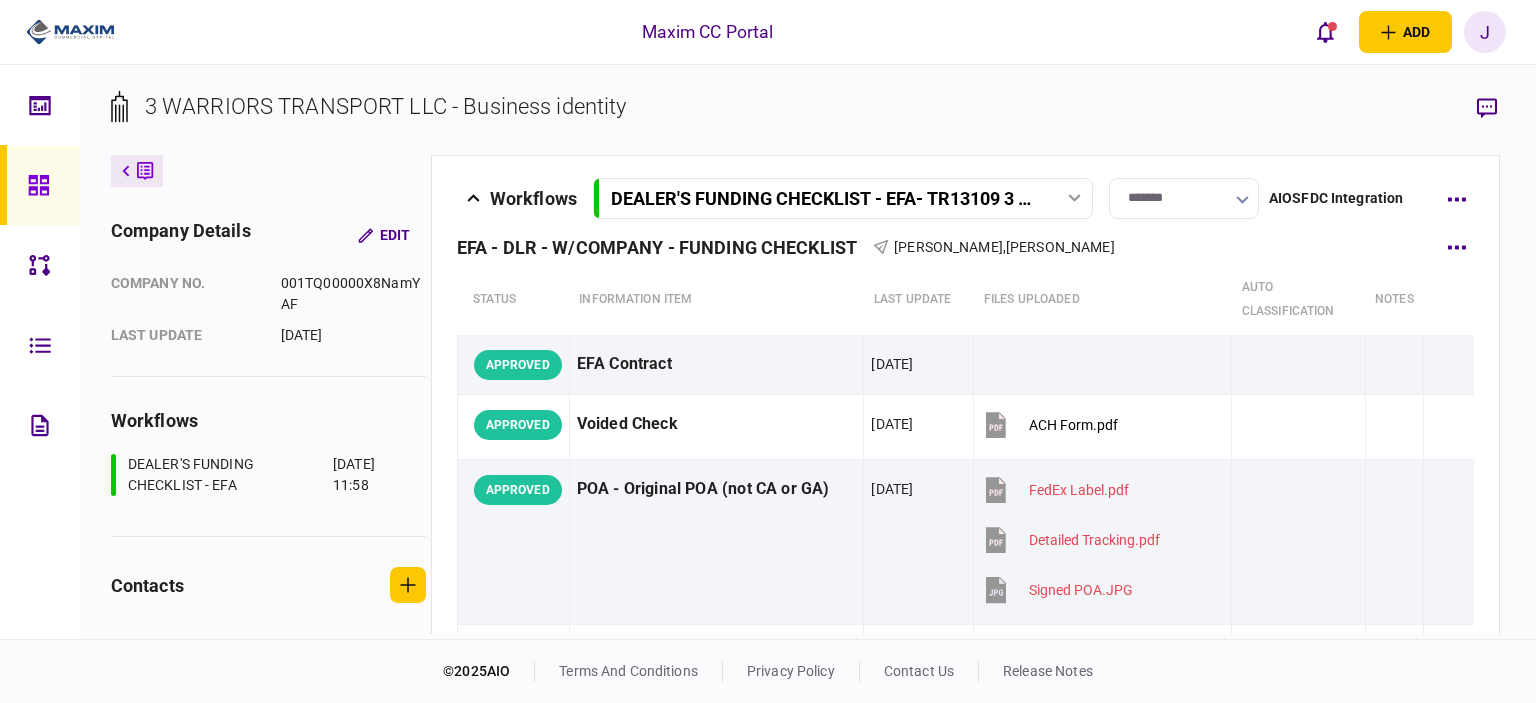 scroll, scrollTop: 0, scrollLeft: 0, axis: both 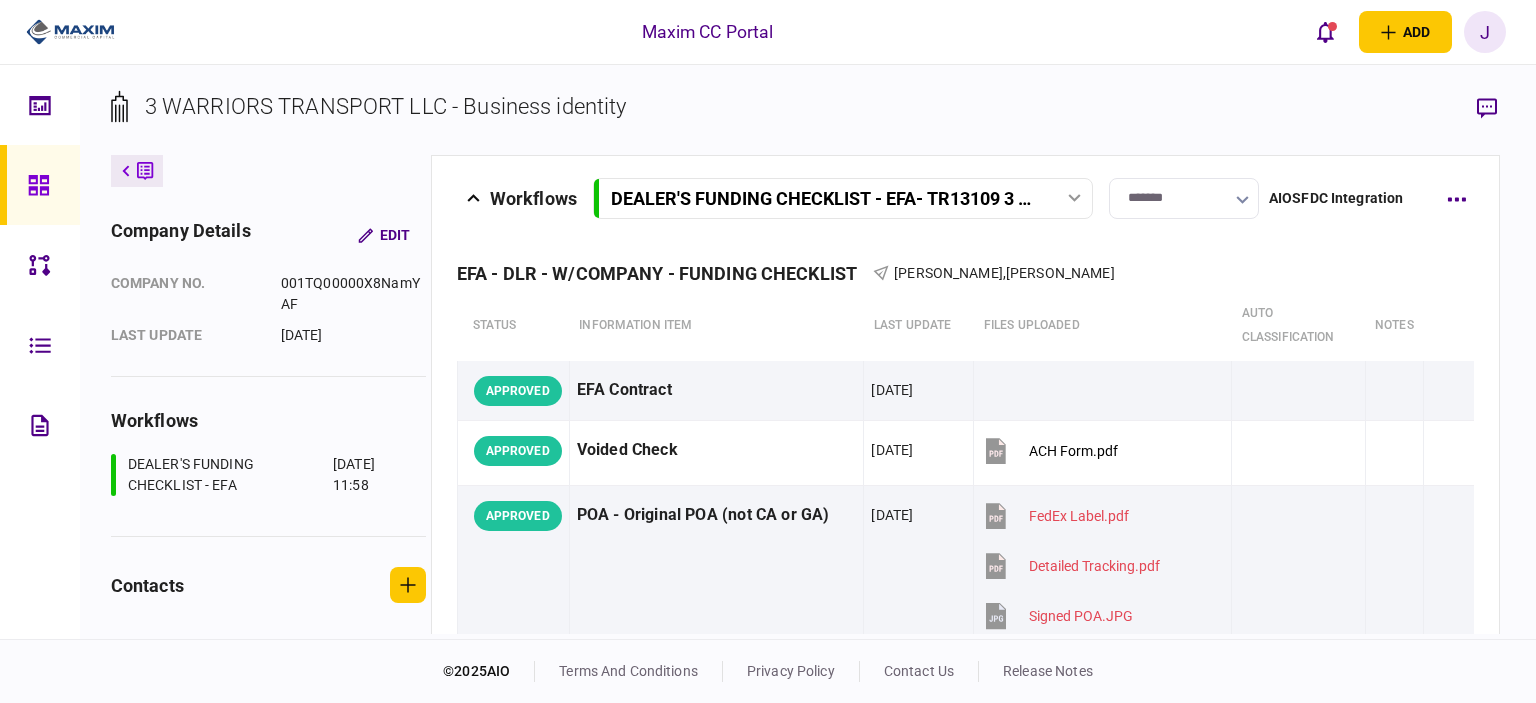 click on "*******" at bounding box center (1184, 198) 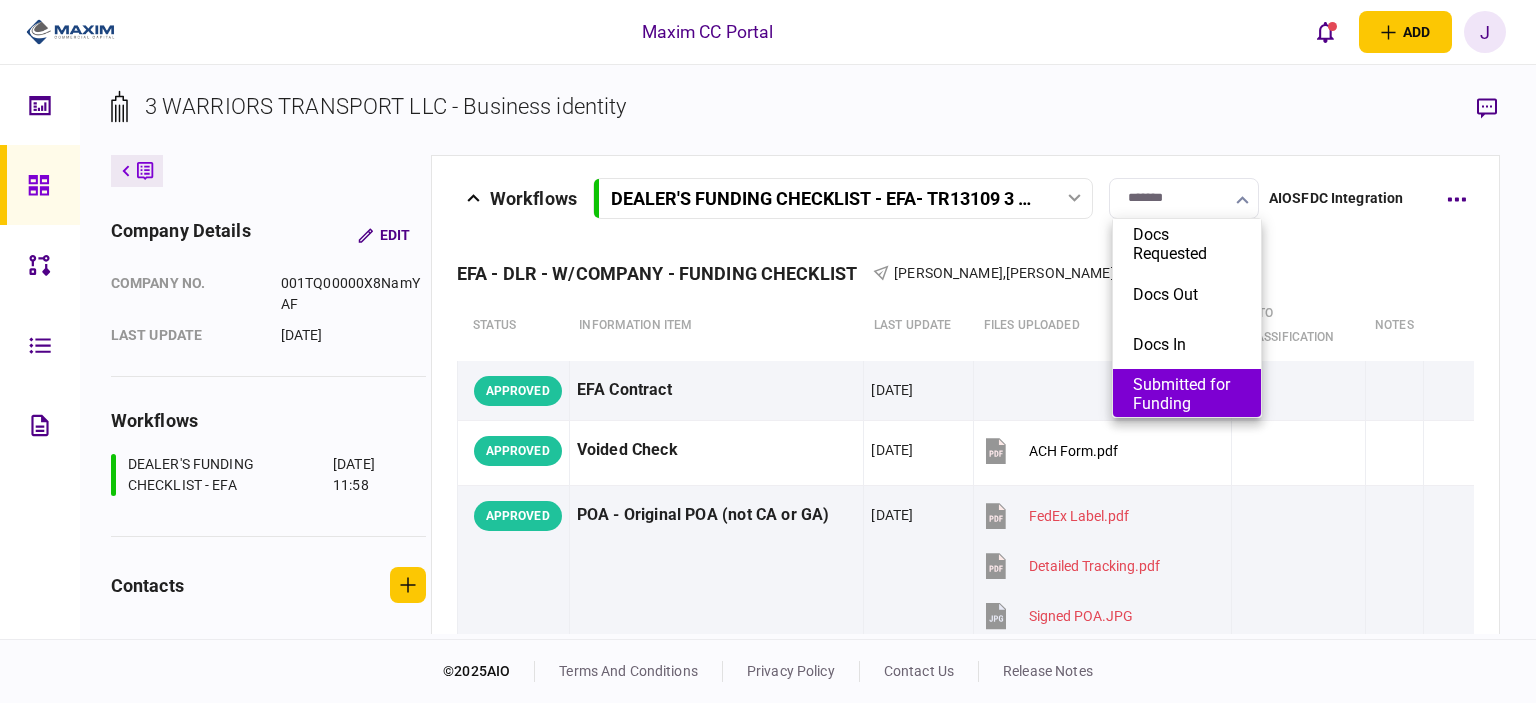 click on "Submitted for Funding" at bounding box center [1187, 394] 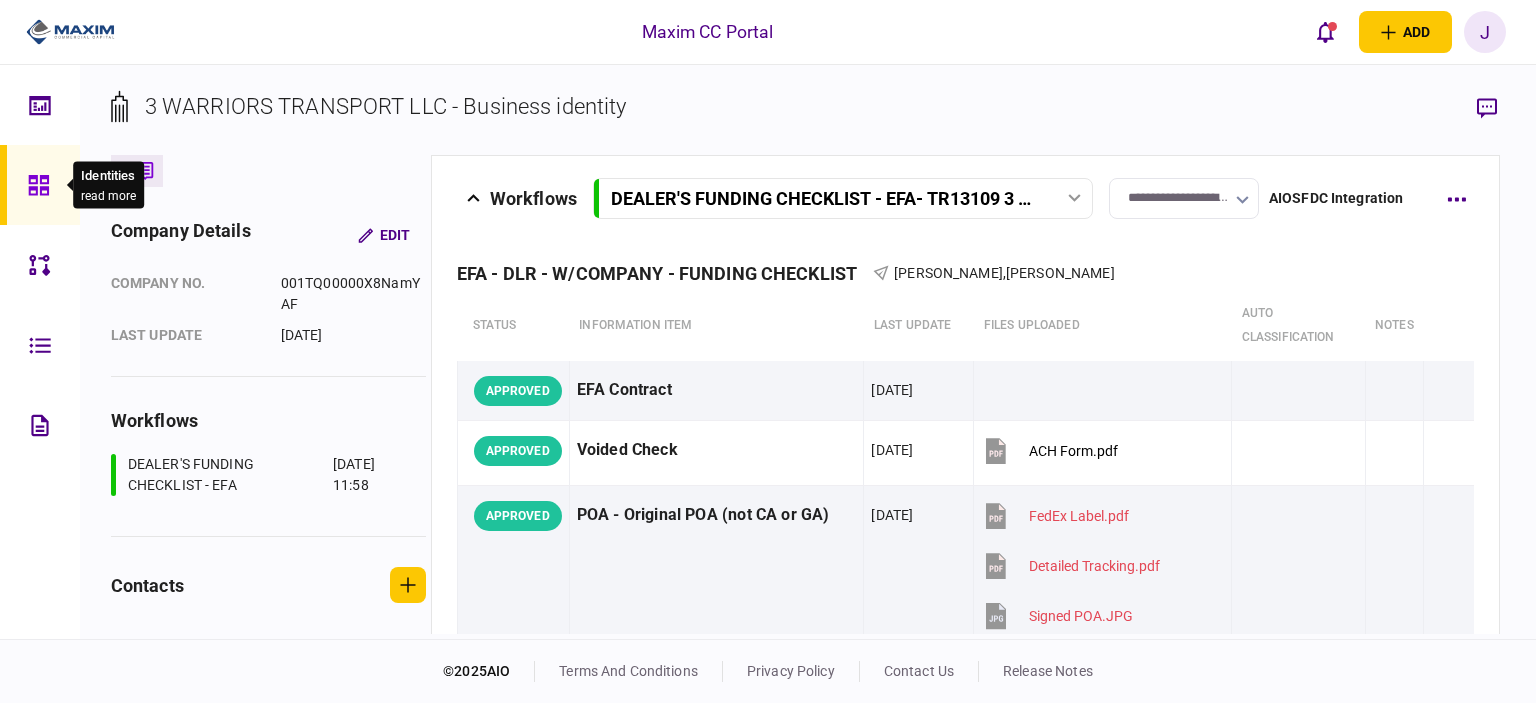 click at bounding box center (44, 185) 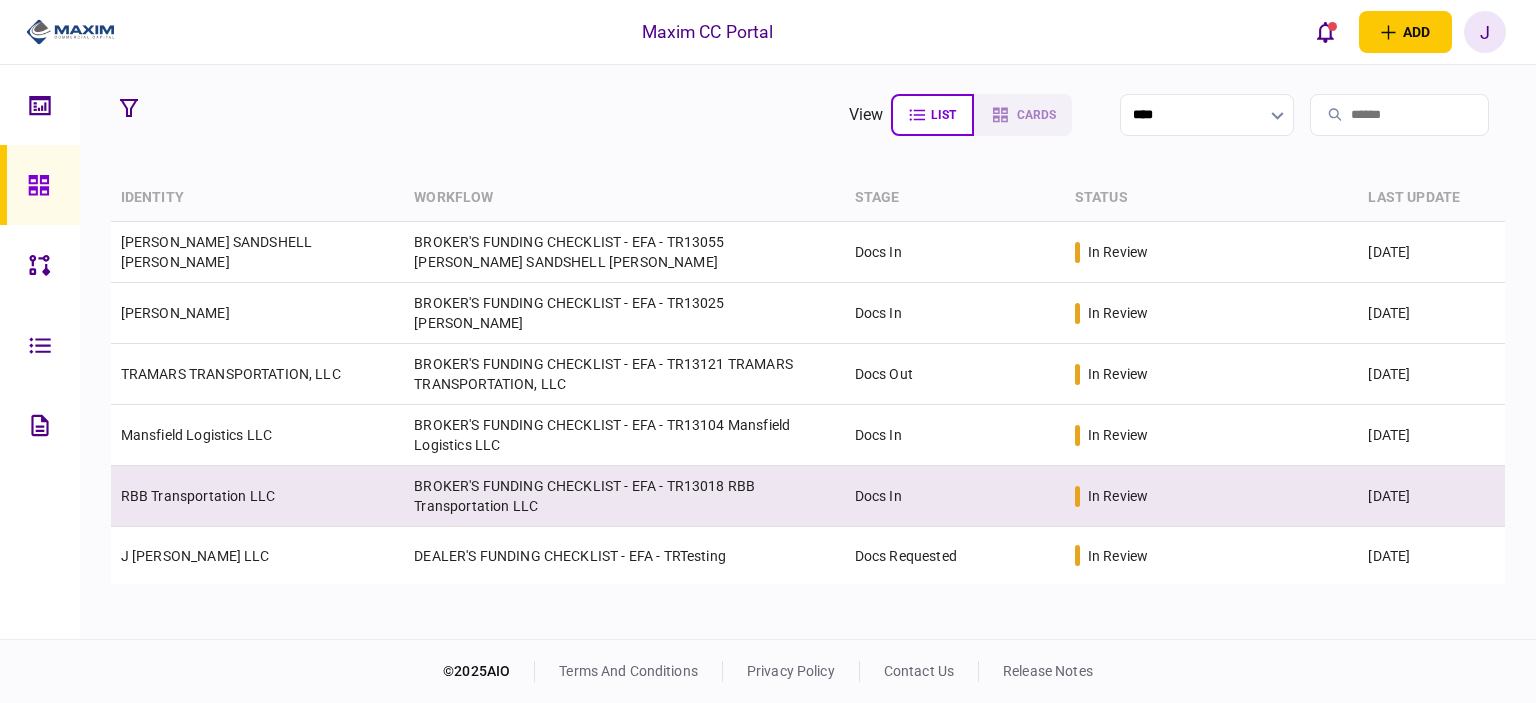 click on "RBB Transportation LLC" at bounding box center (198, 496) 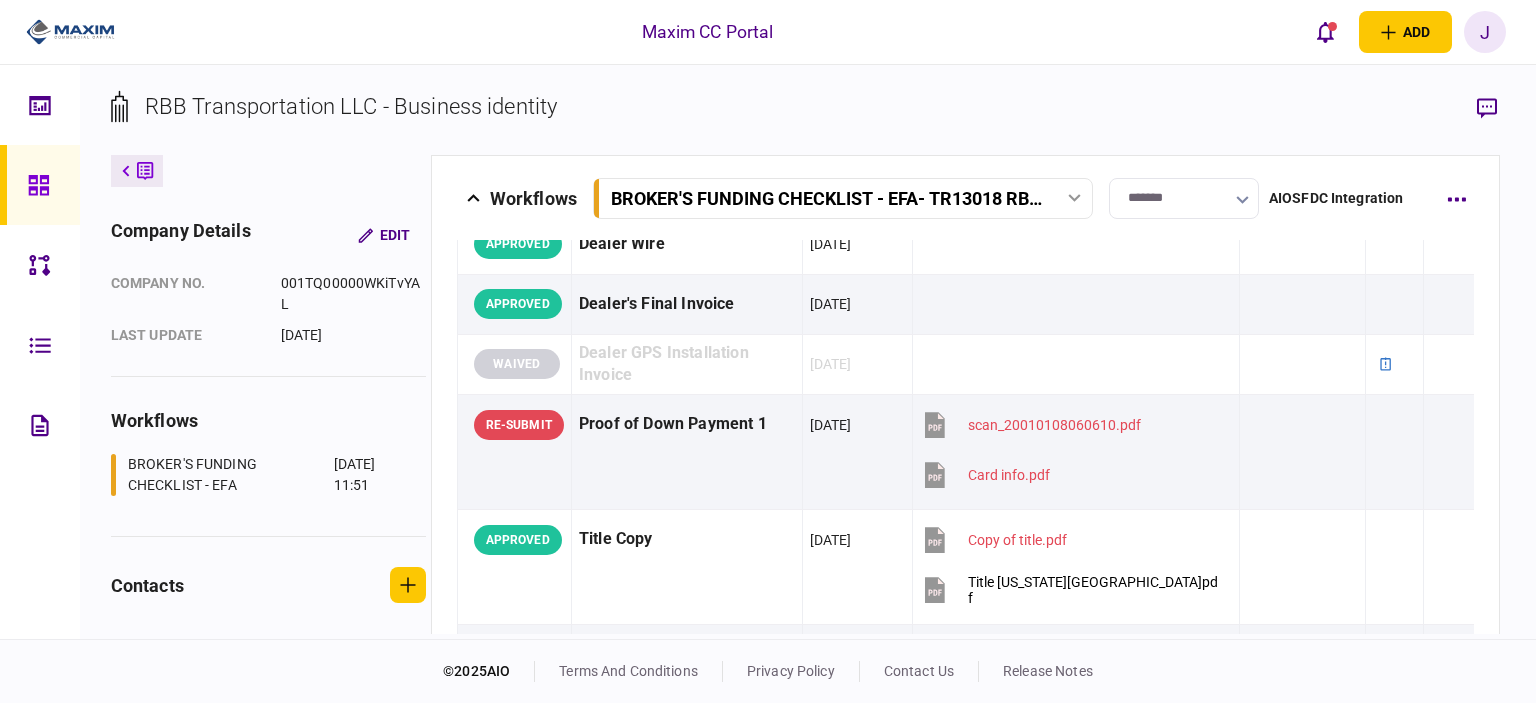 scroll, scrollTop: 1500, scrollLeft: 0, axis: vertical 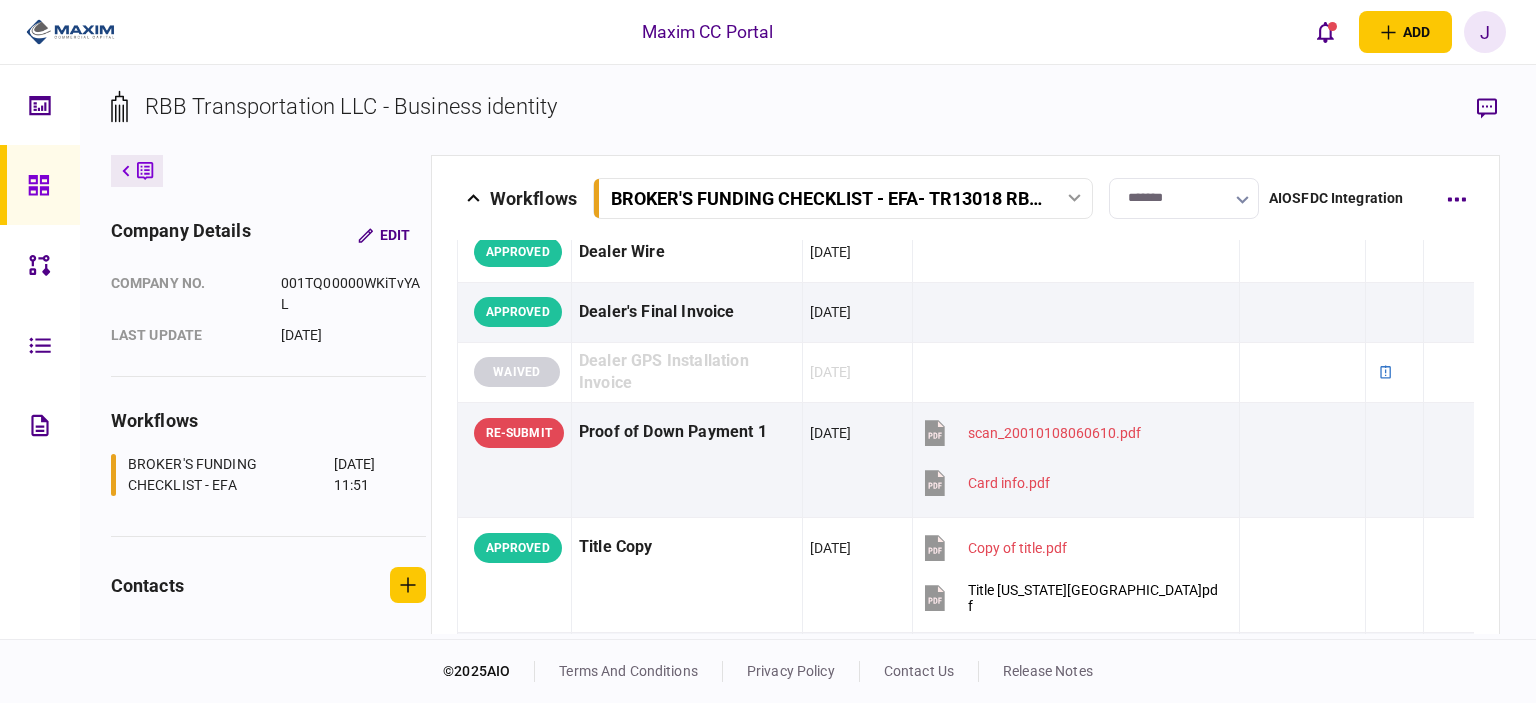 click at bounding box center [40, 185] 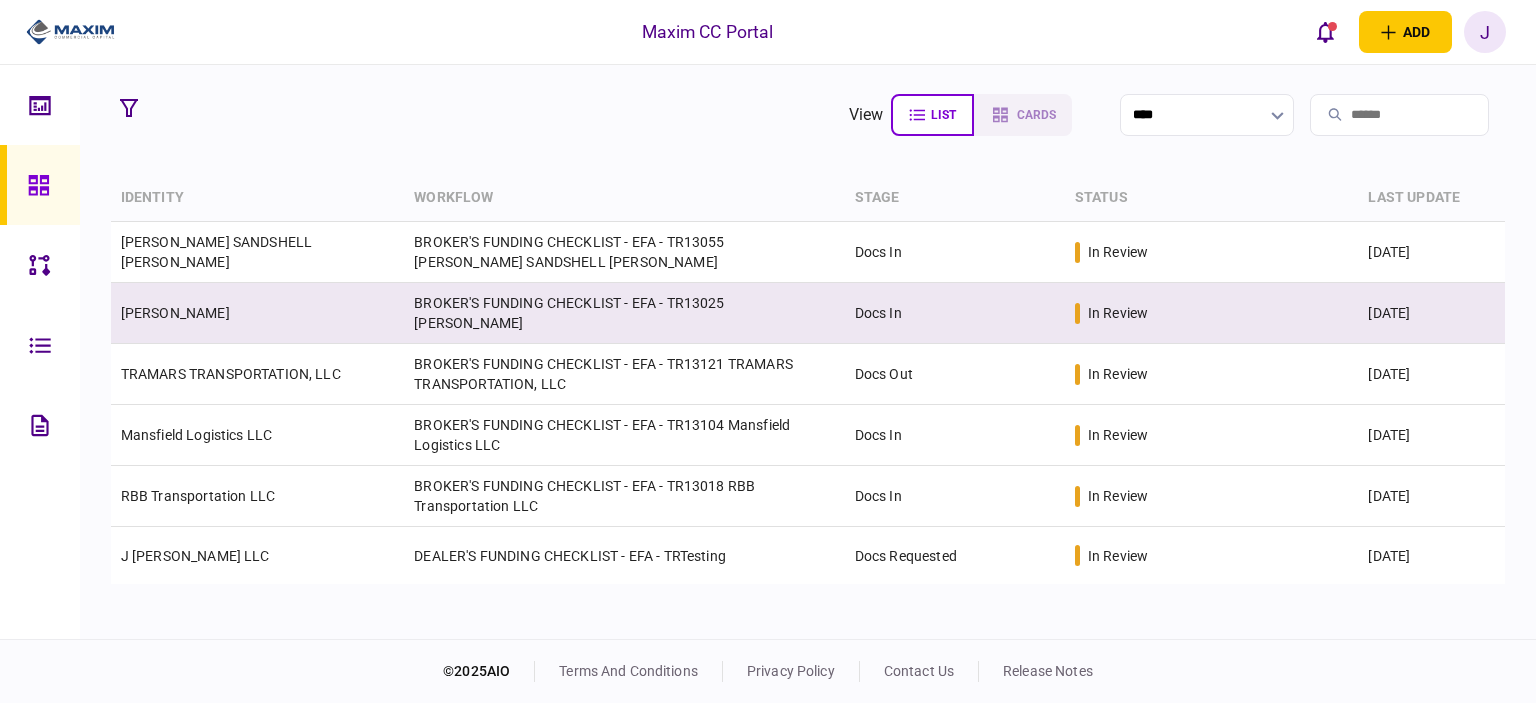 click on "[PERSON_NAME]" at bounding box center [175, 313] 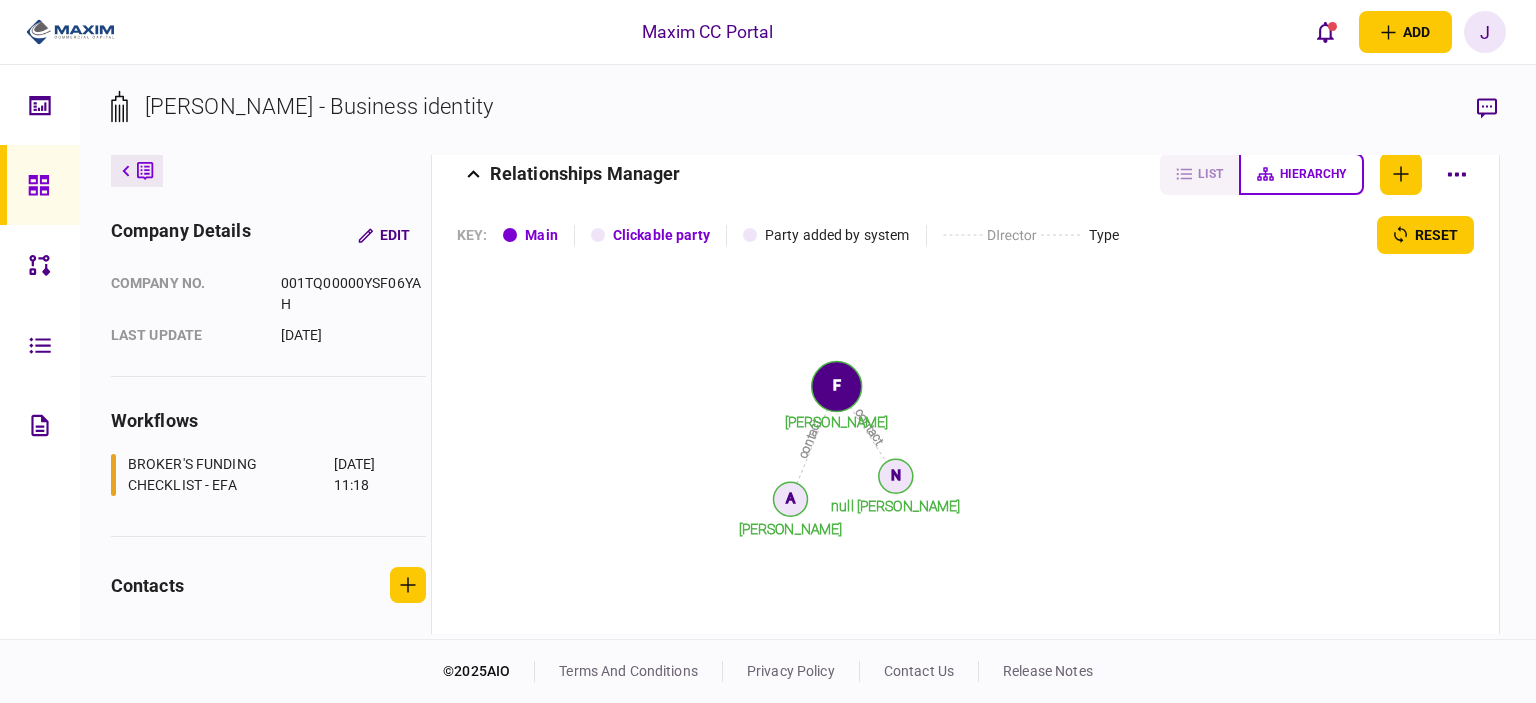 scroll, scrollTop: 2541, scrollLeft: 0, axis: vertical 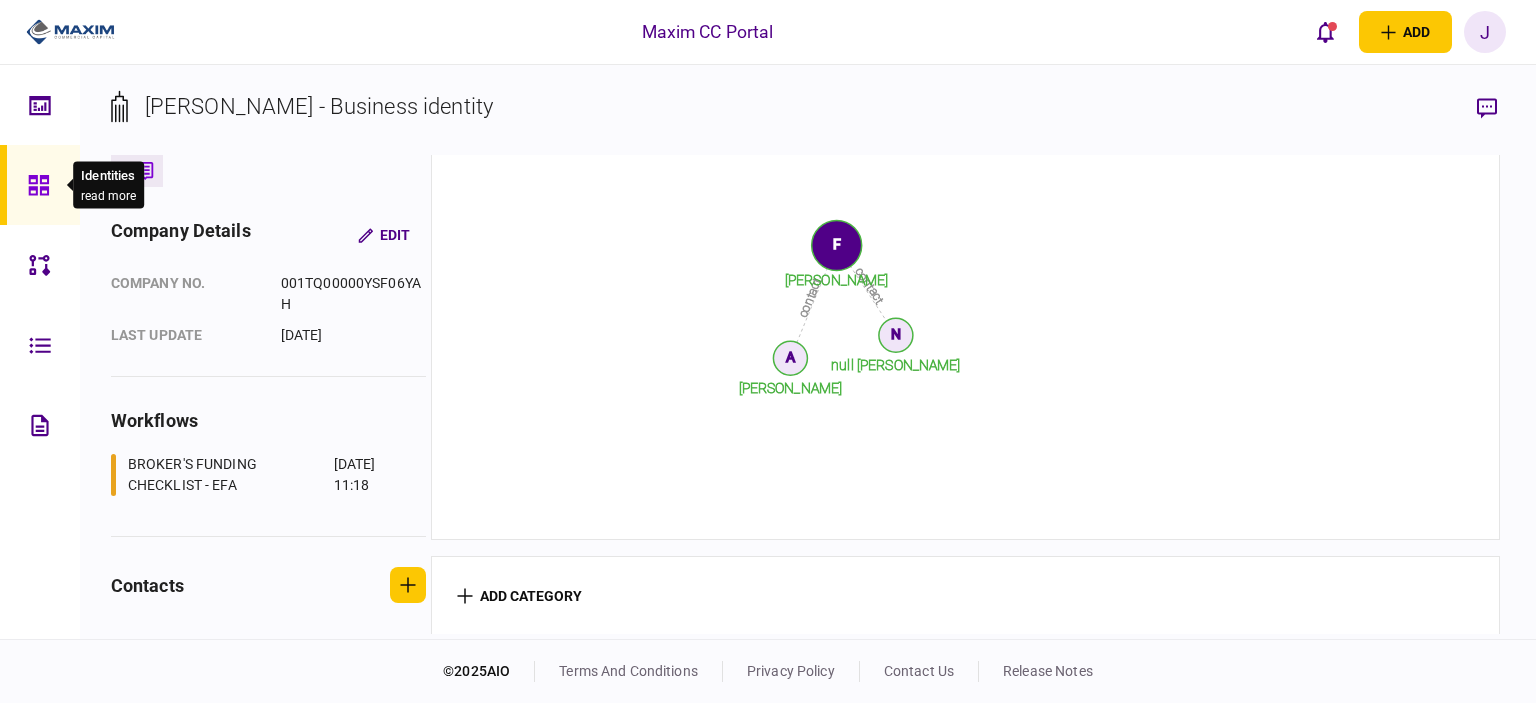 click at bounding box center [44, 185] 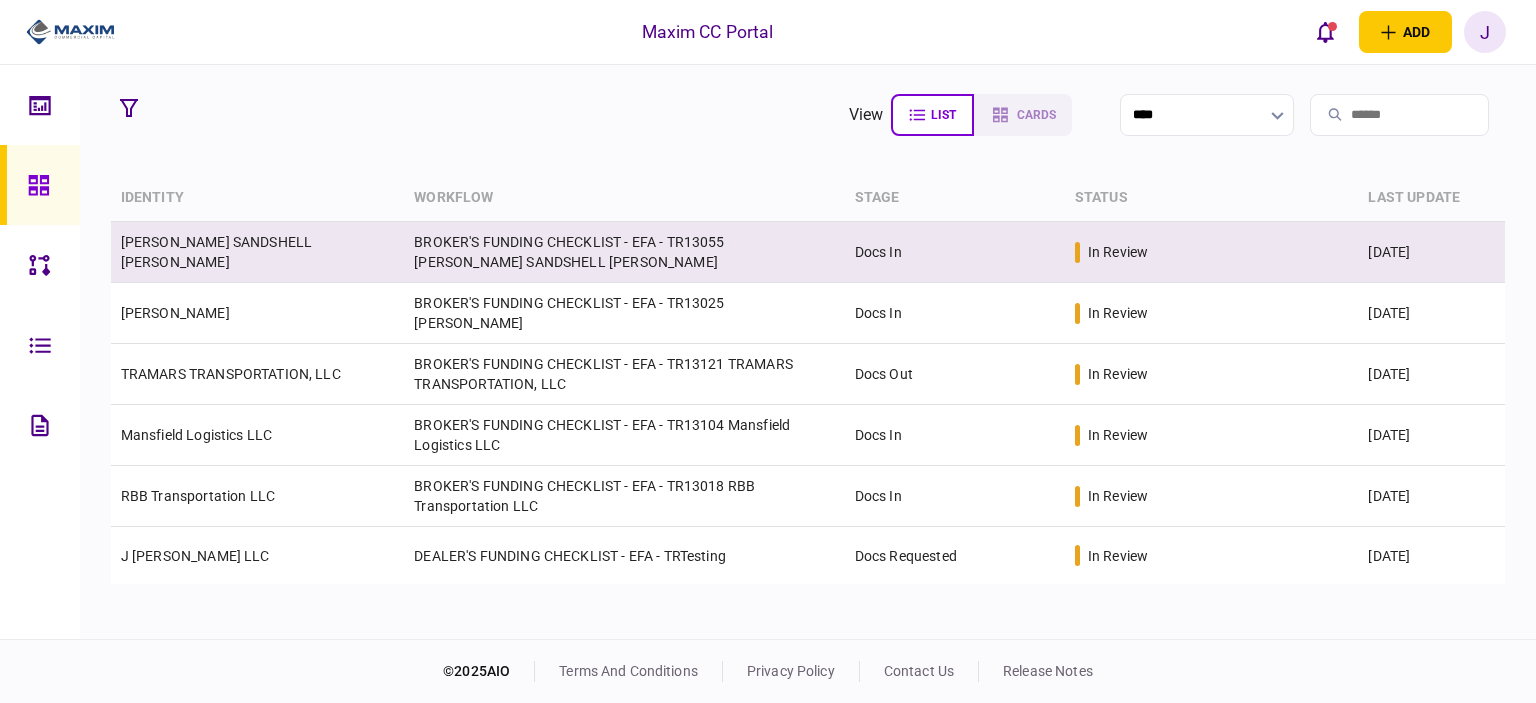 click on "[PERSON_NAME] SANDSHELL [PERSON_NAME]" at bounding box center (216, 252) 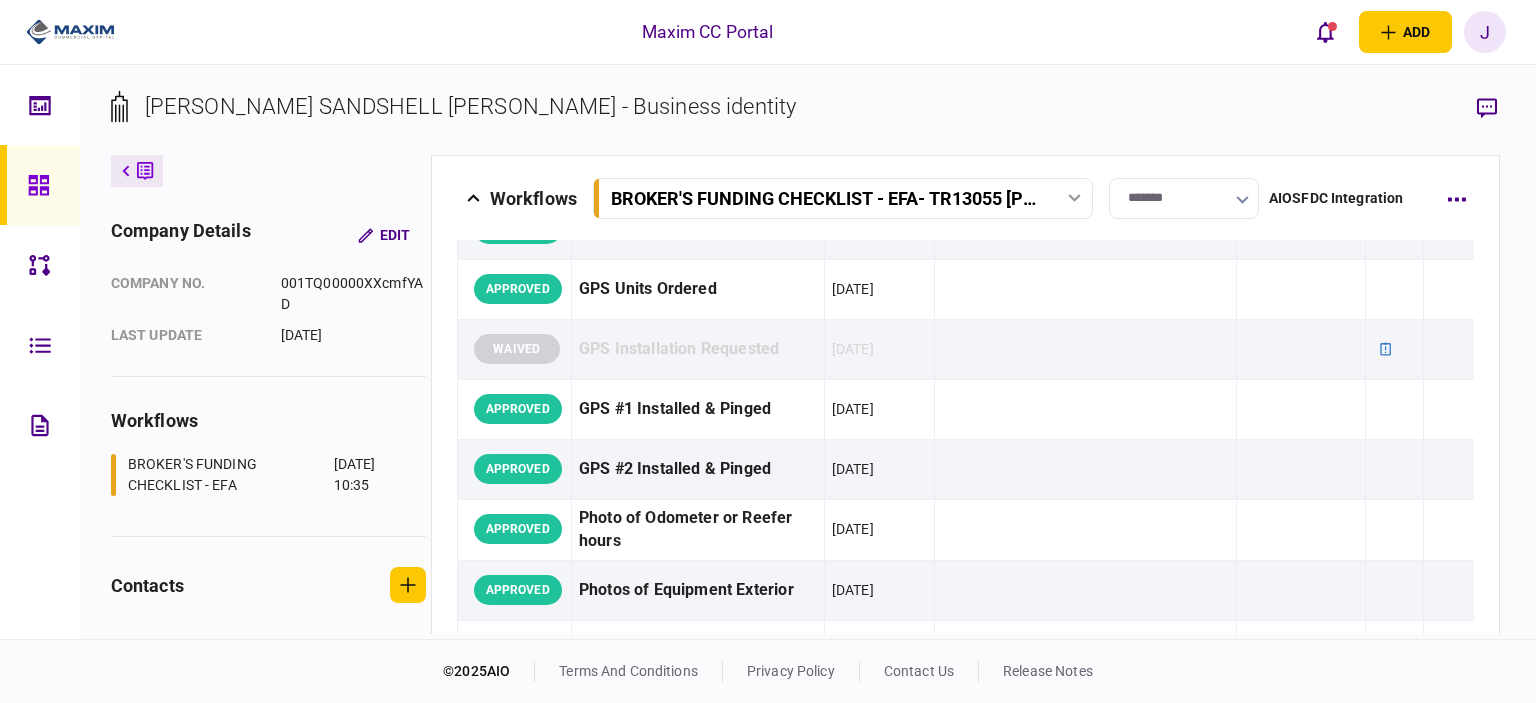scroll, scrollTop: 2300, scrollLeft: 0, axis: vertical 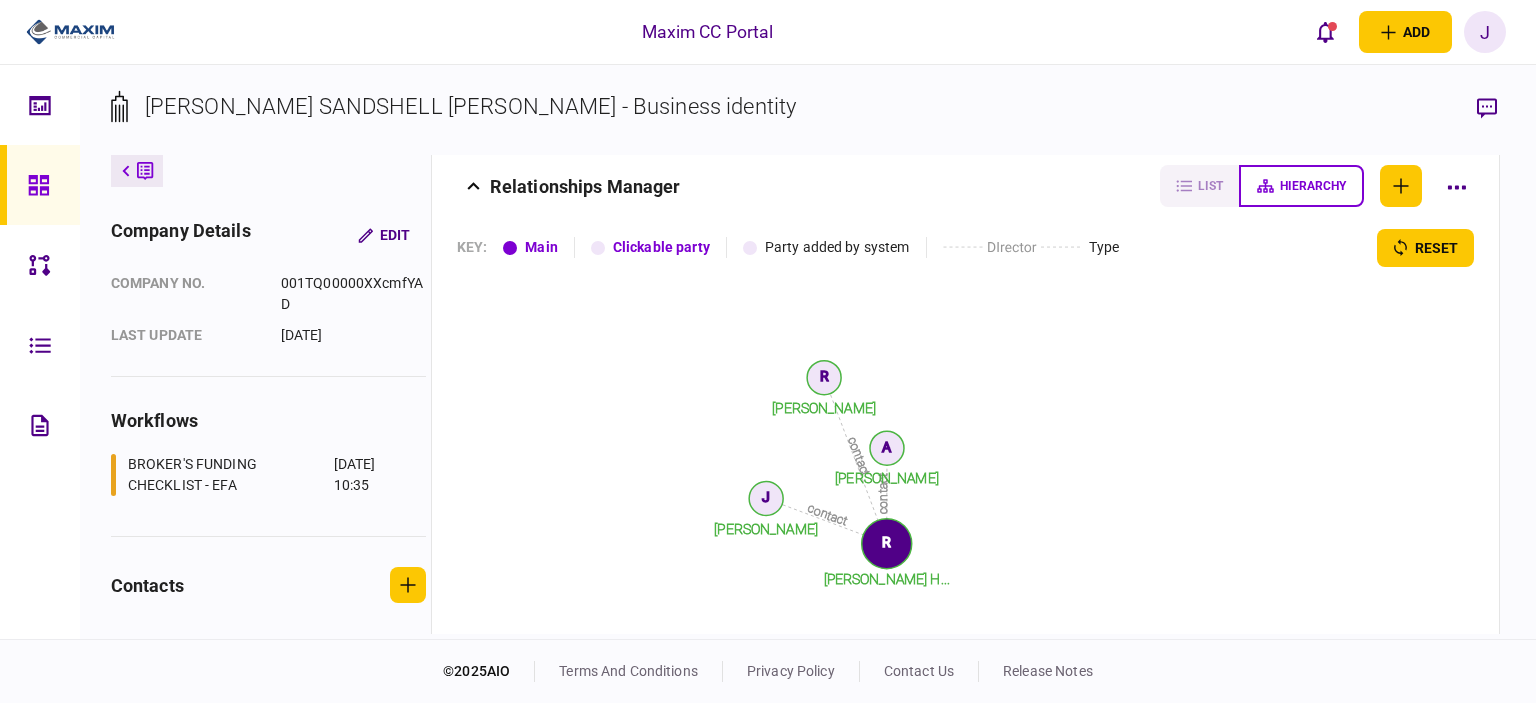click at bounding box center [40, 185] 